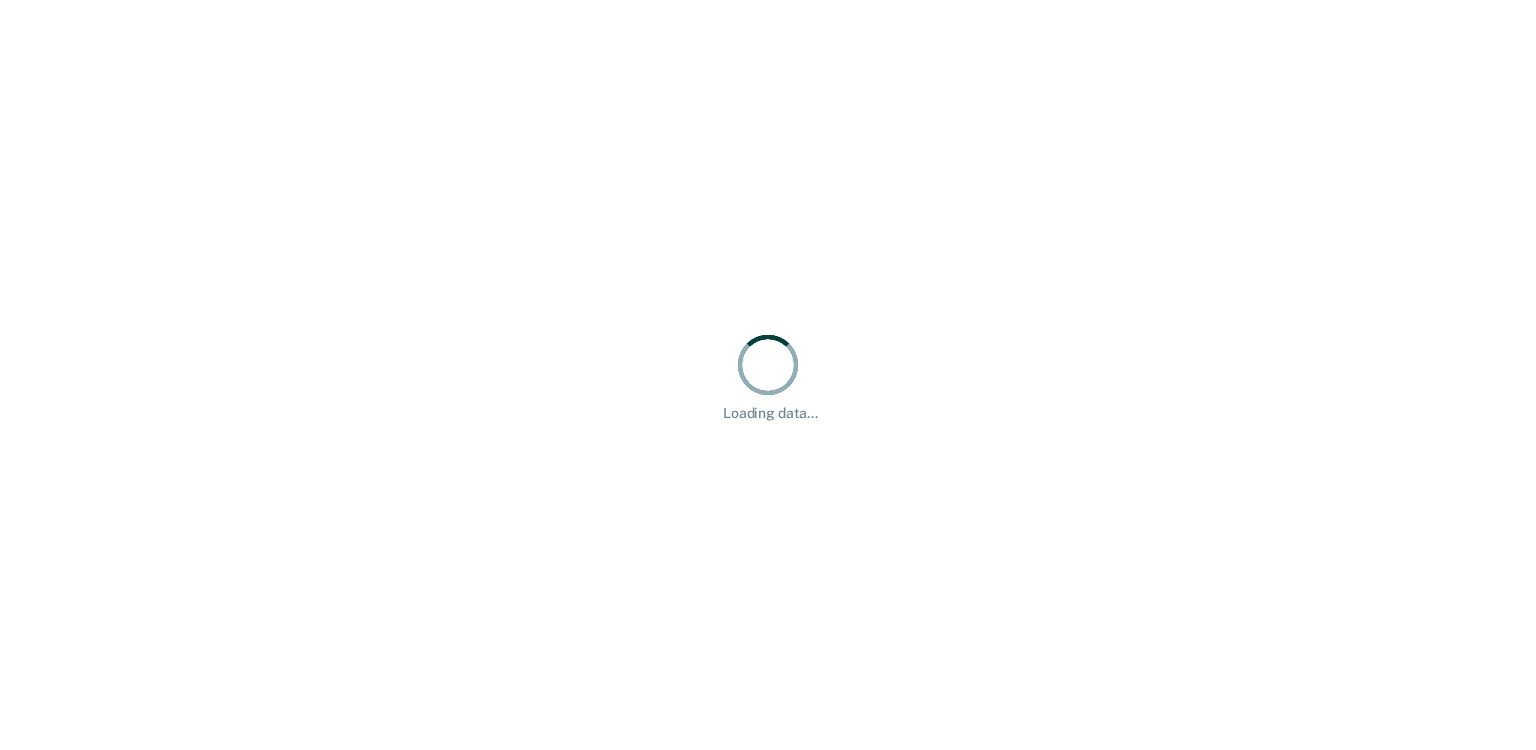 scroll, scrollTop: 0, scrollLeft: 0, axis: both 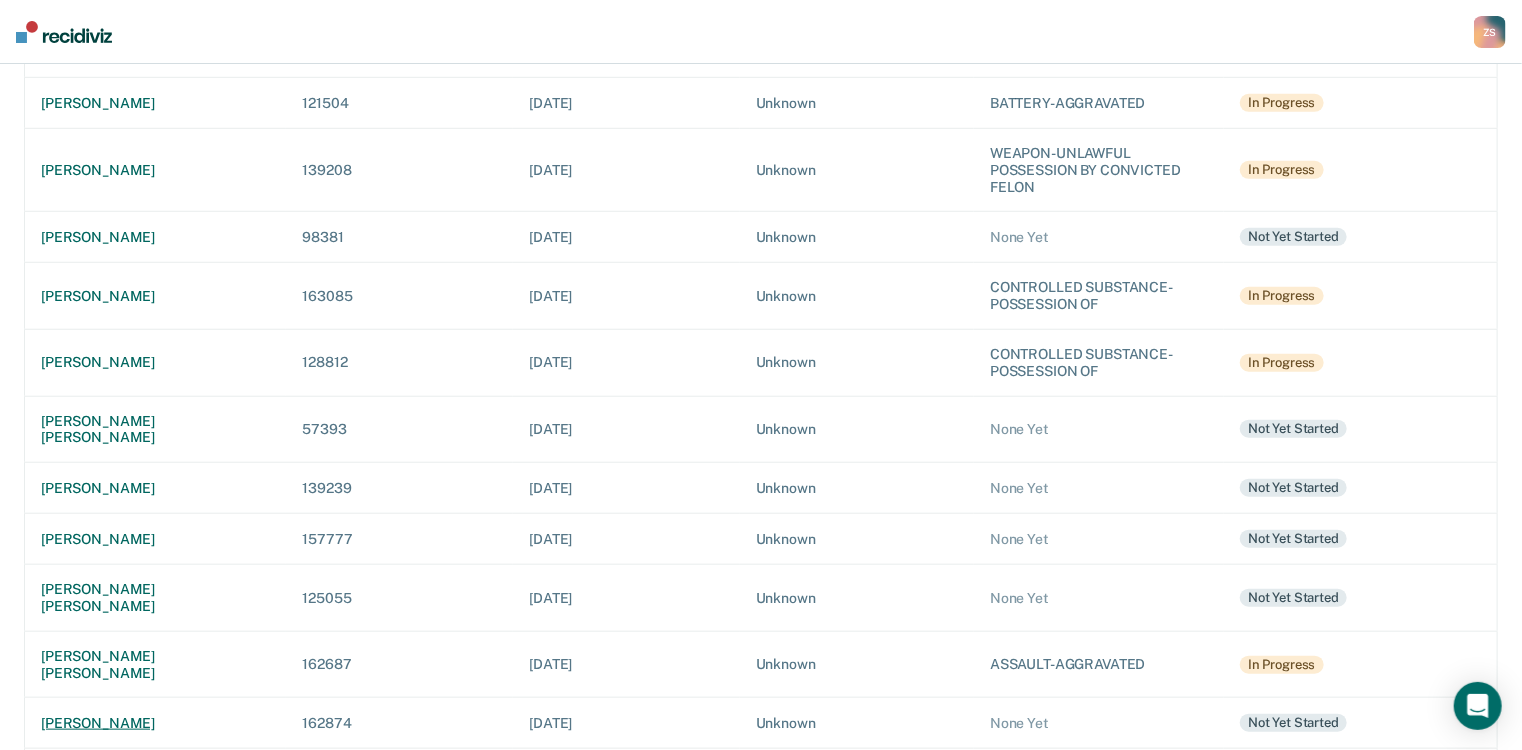 click on "[PERSON_NAME]" at bounding box center (155, 723) 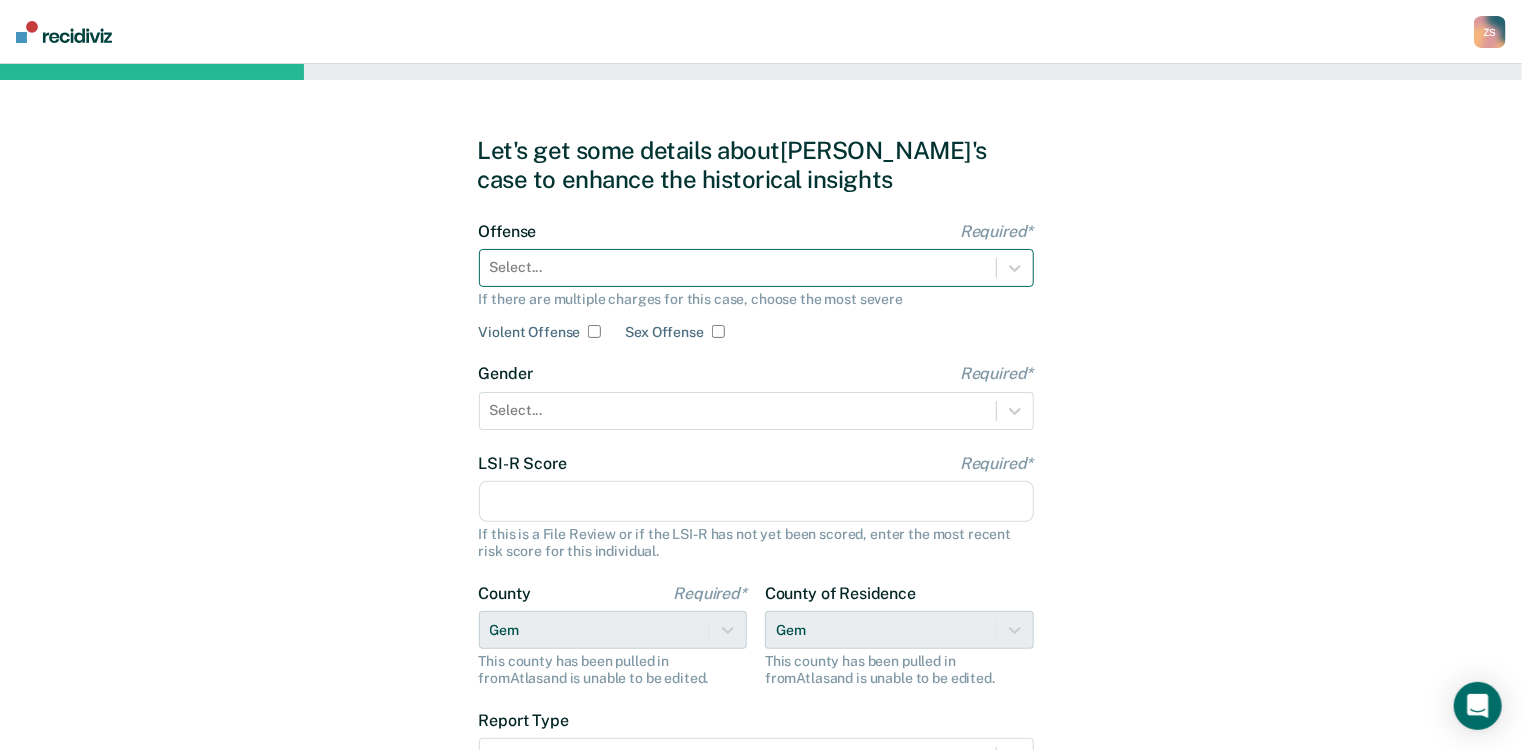 click on "Select..." at bounding box center (738, 267) 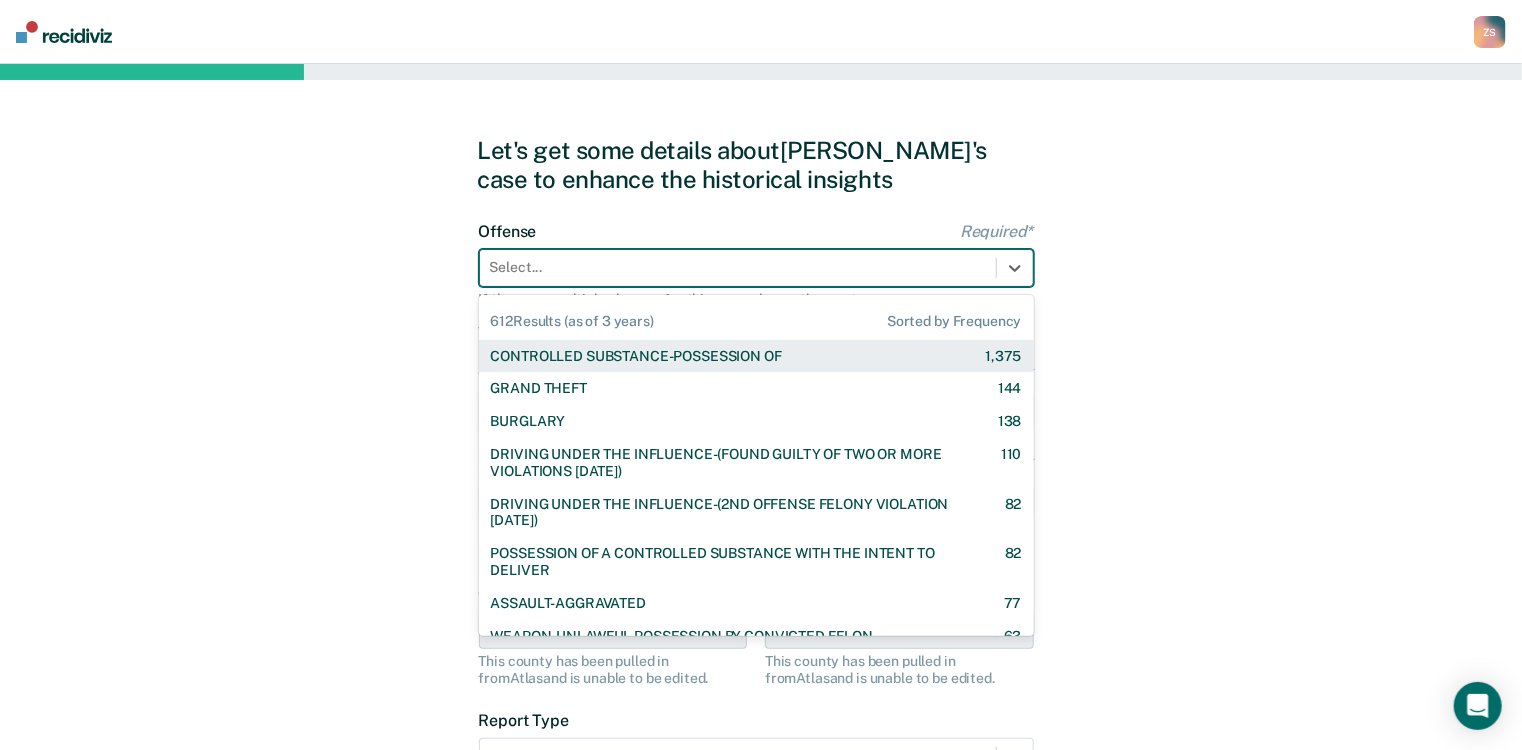 click on "CONTROLLED SUBSTANCE-POSSESSION OF" at bounding box center (636, 356) 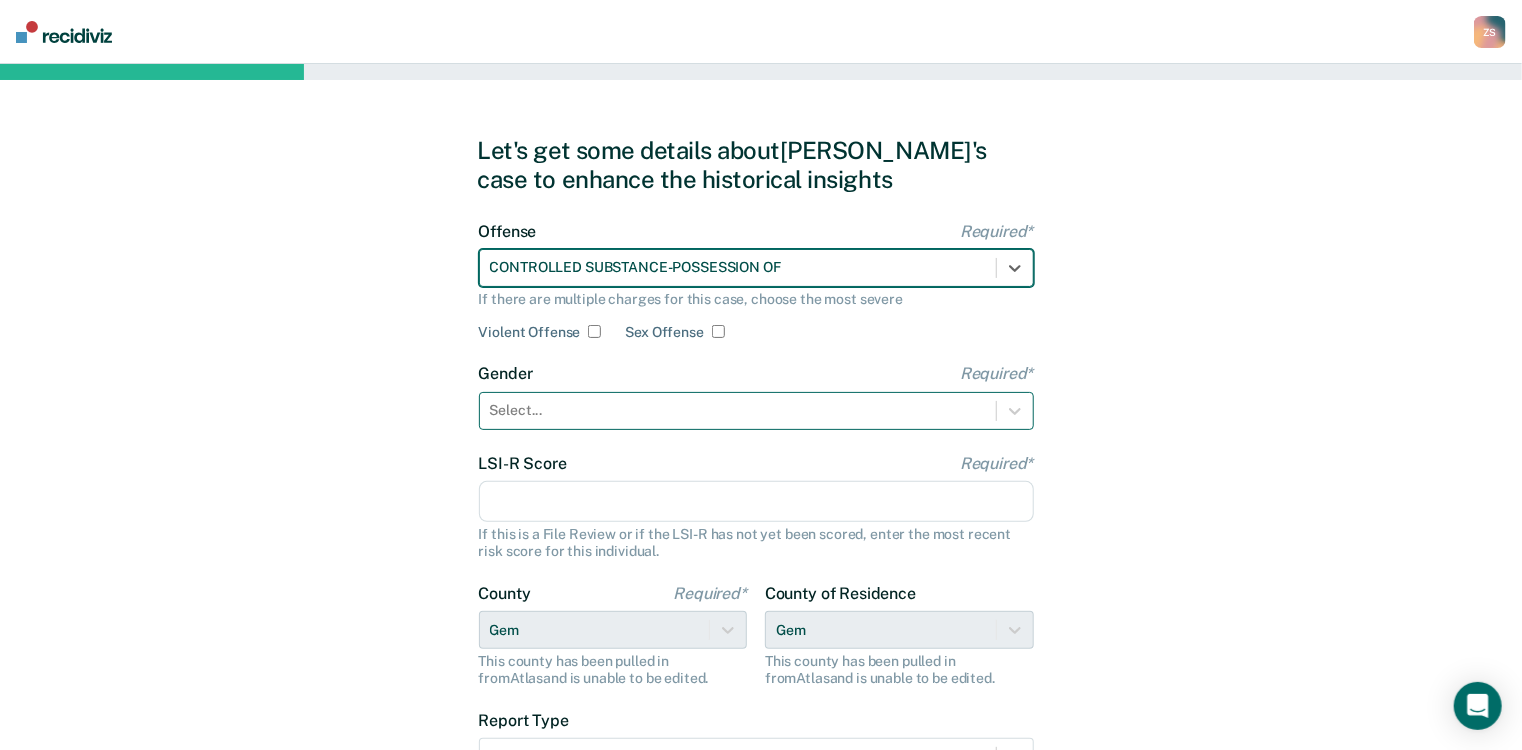 click at bounding box center [738, 410] 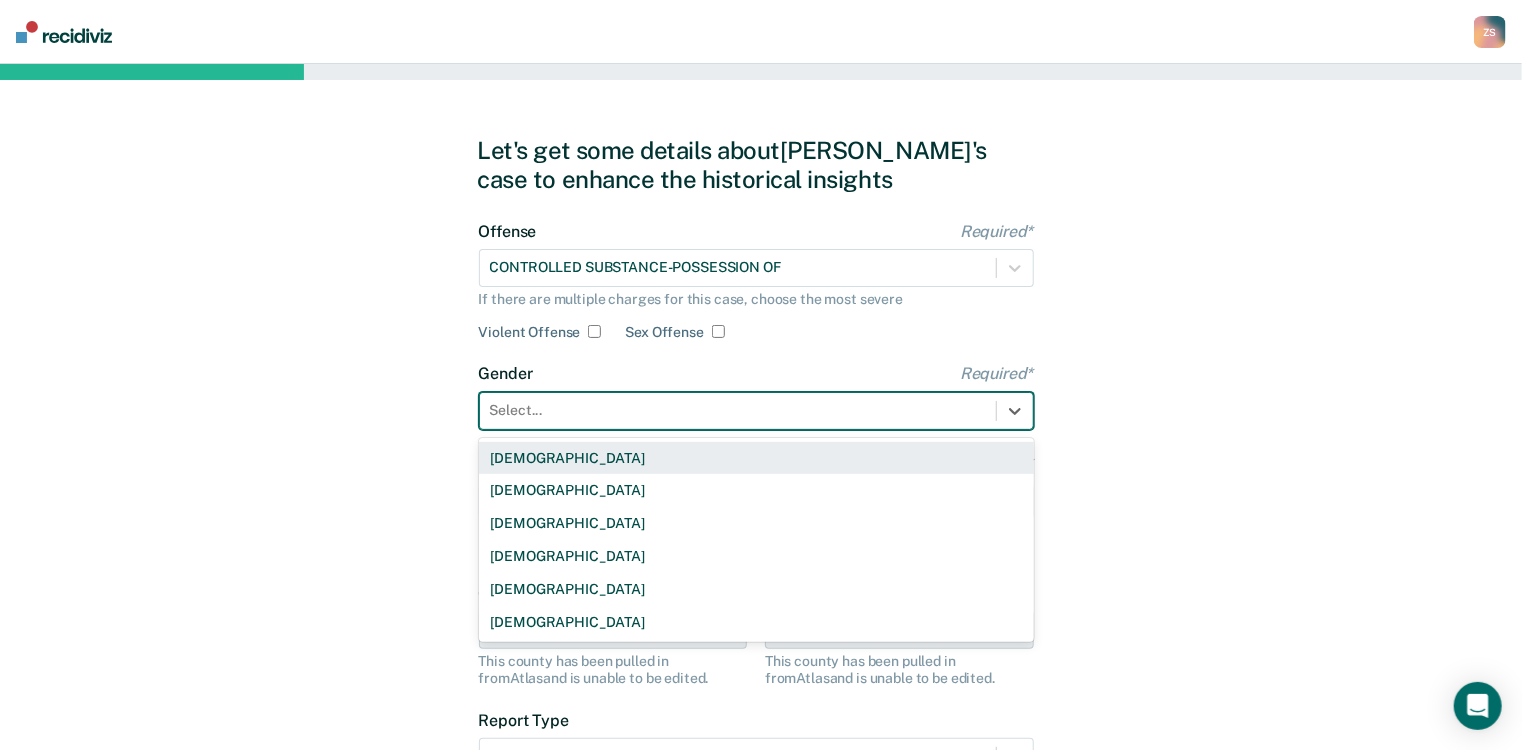 click on "[DEMOGRAPHIC_DATA]" at bounding box center (756, 458) 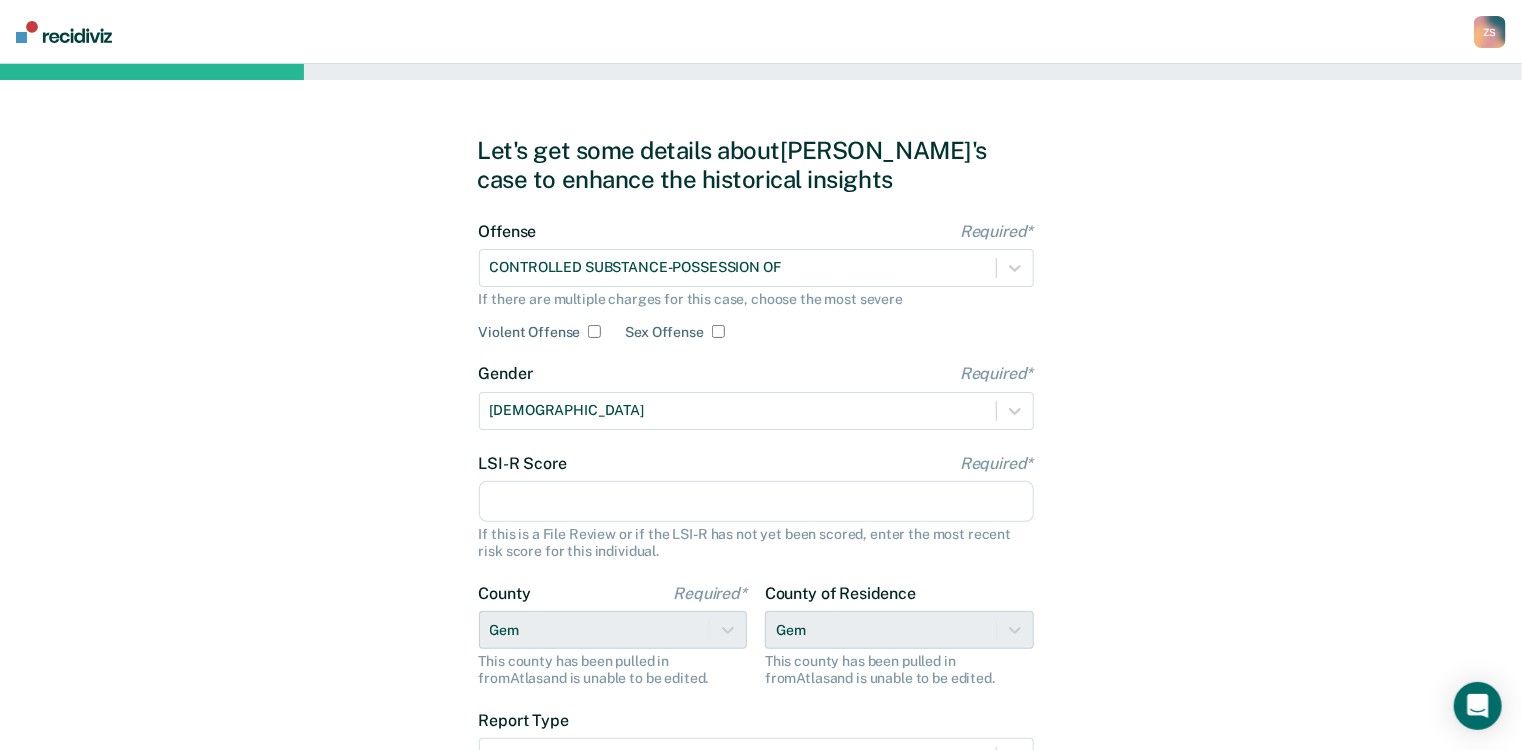 click on "LSI-R Score  Required*" at bounding box center [756, 502] 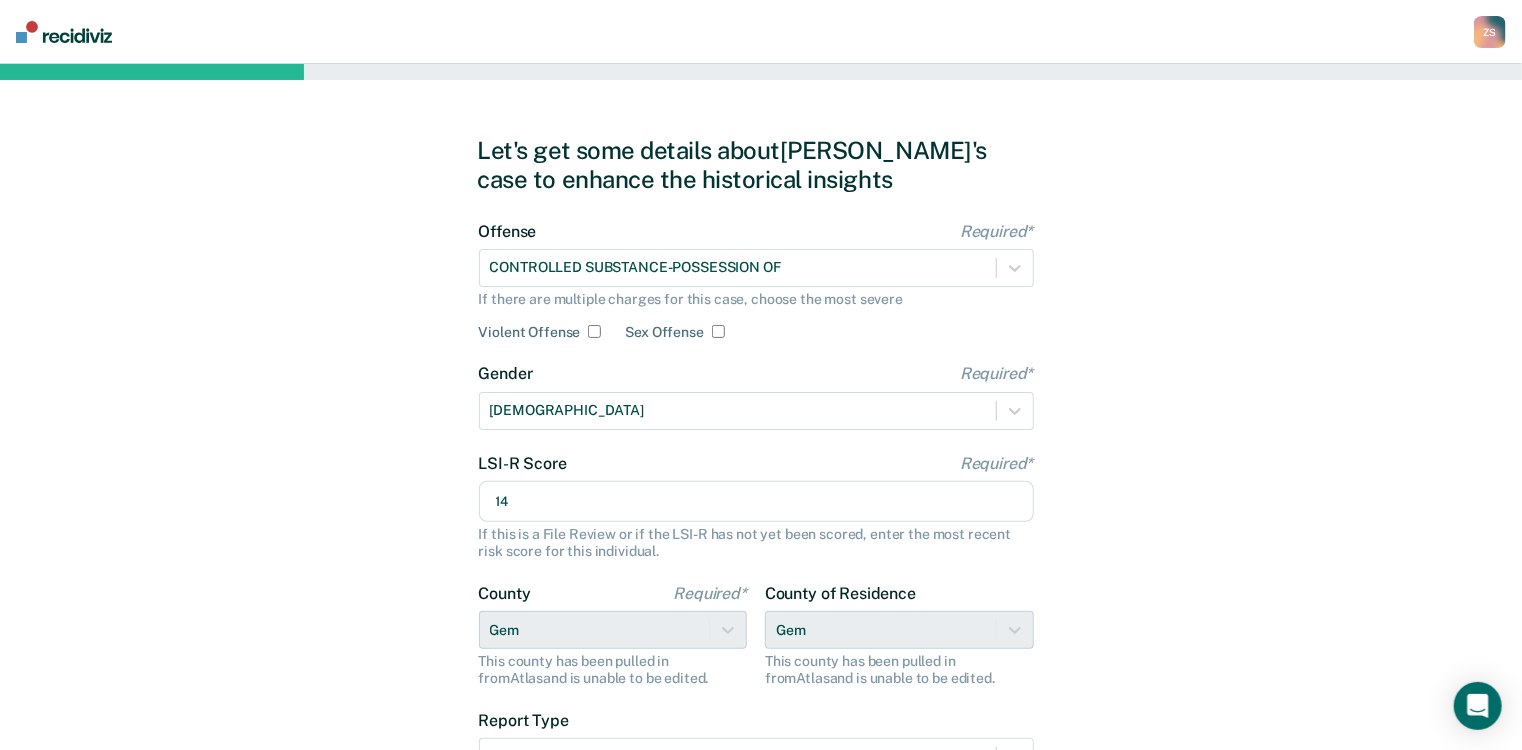 type on "14" 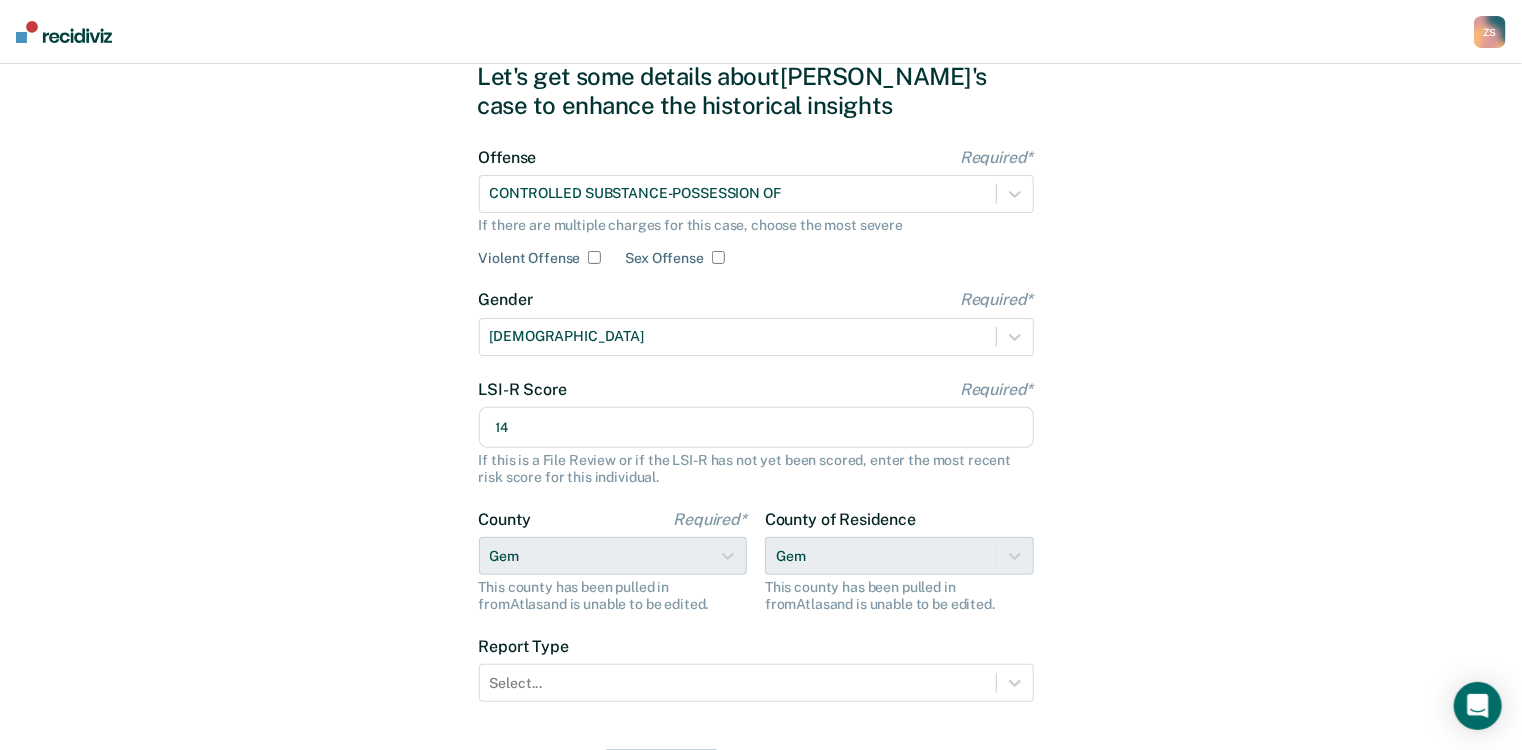 scroll, scrollTop: 194, scrollLeft: 0, axis: vertical 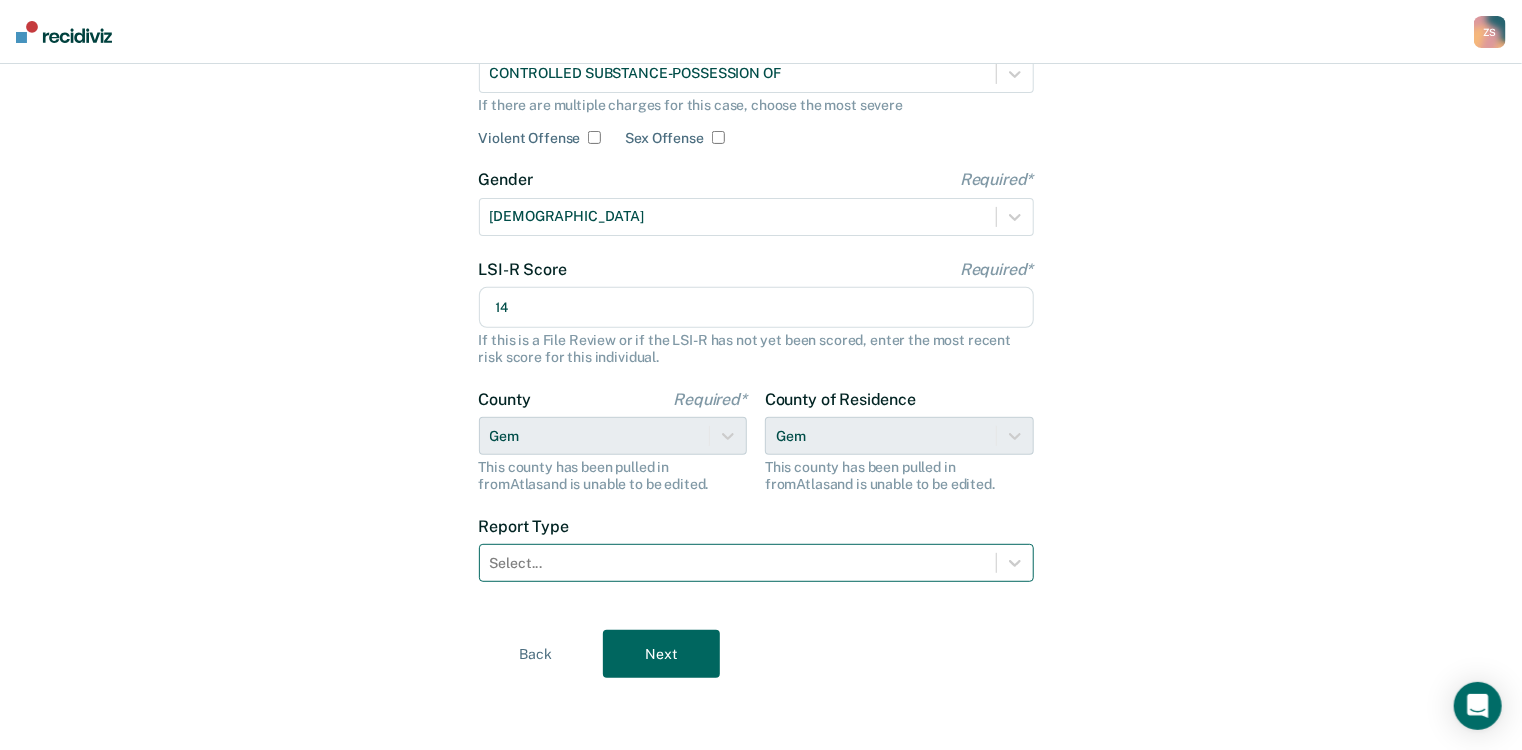 click at bounding box center (738, 563) 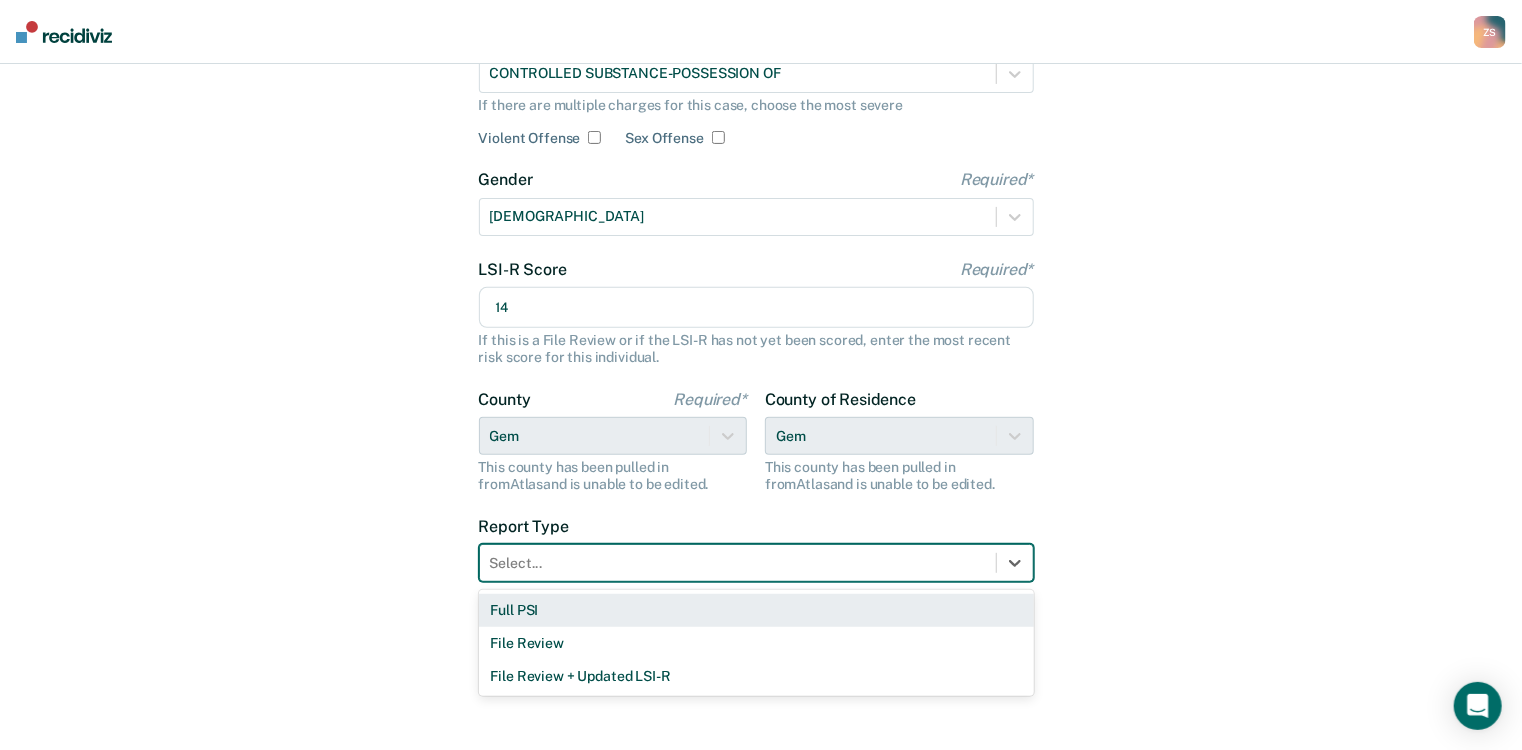 click on "Full PSI" at bounding box center [756, 610] 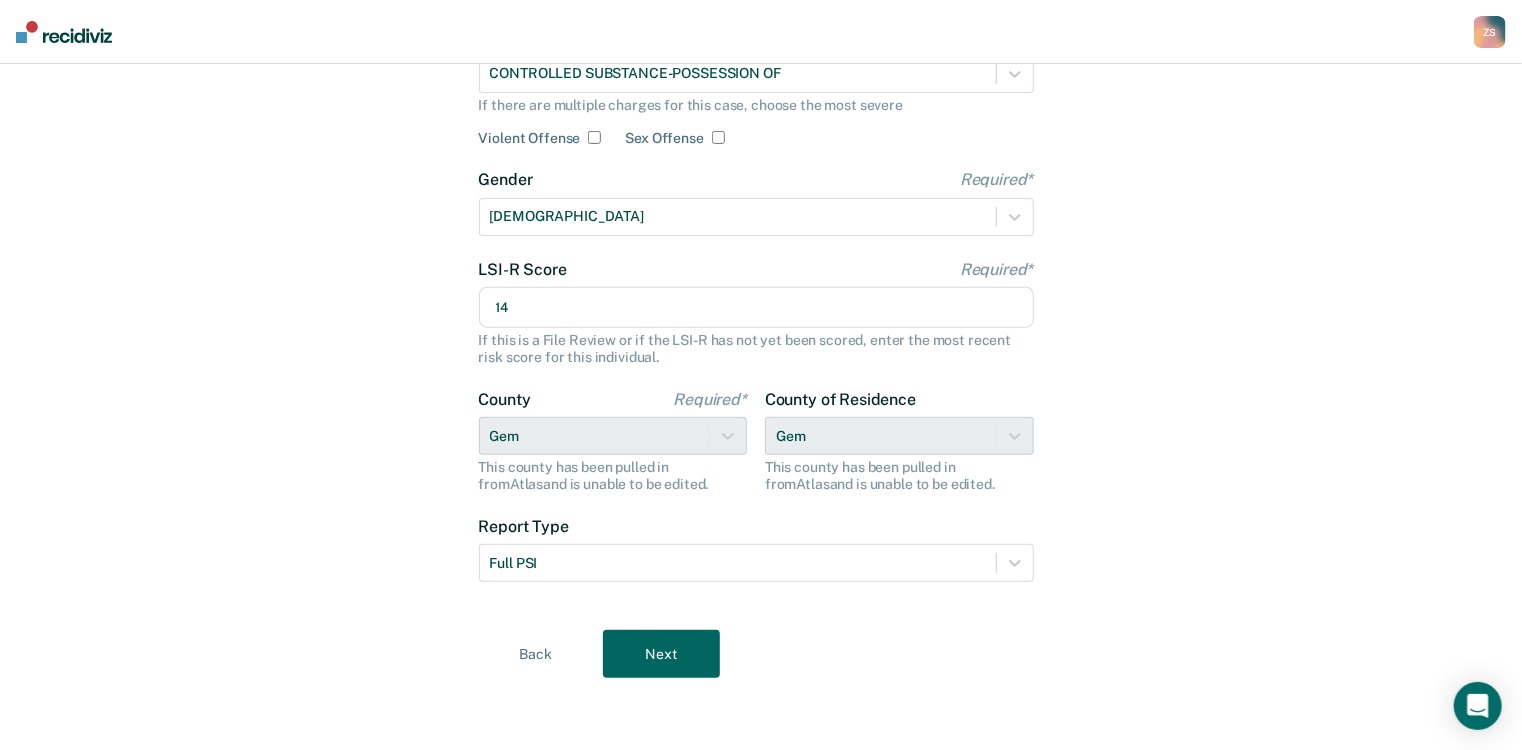 click on "Next" at bounding box center [661, 654] 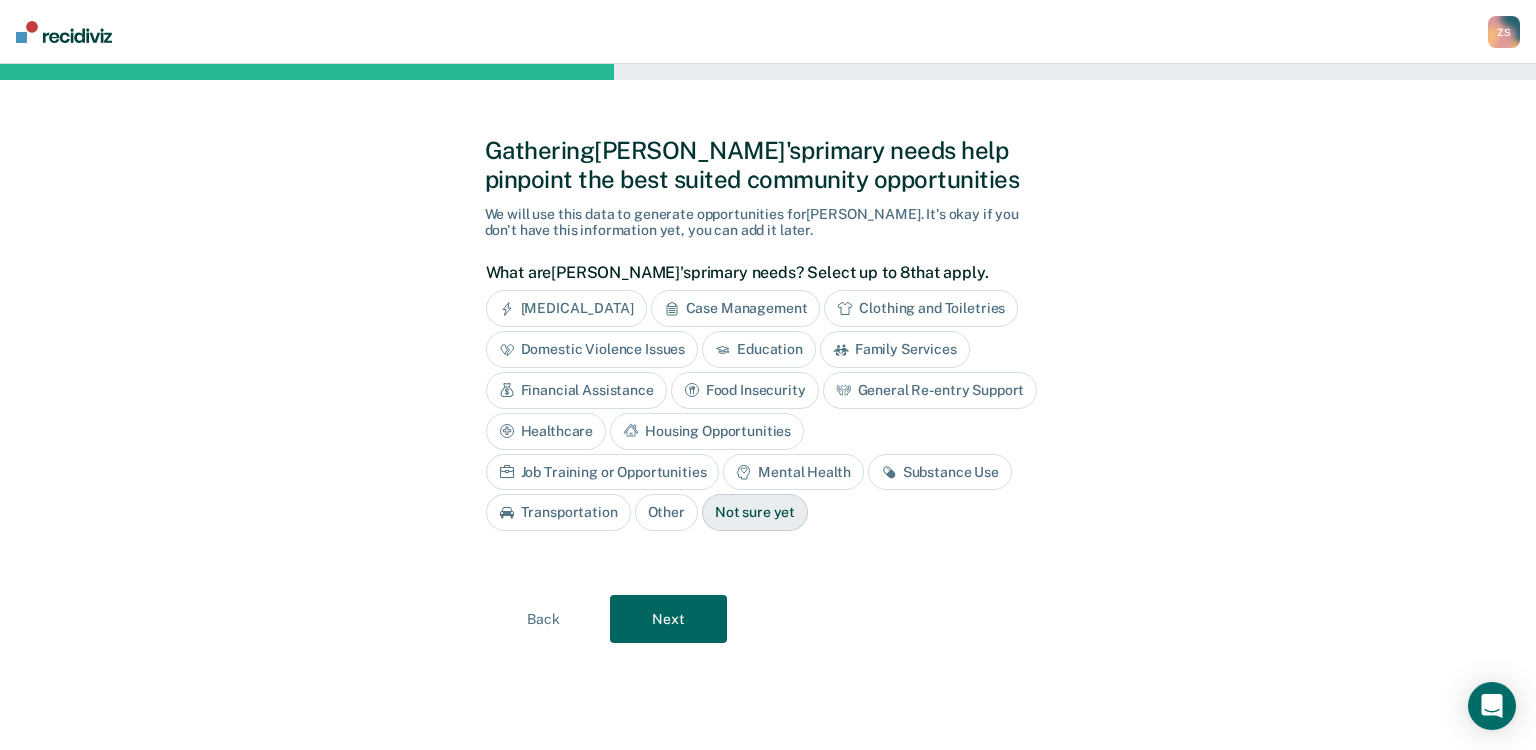 click on "Mental Health" at bounding box center [793, 472] 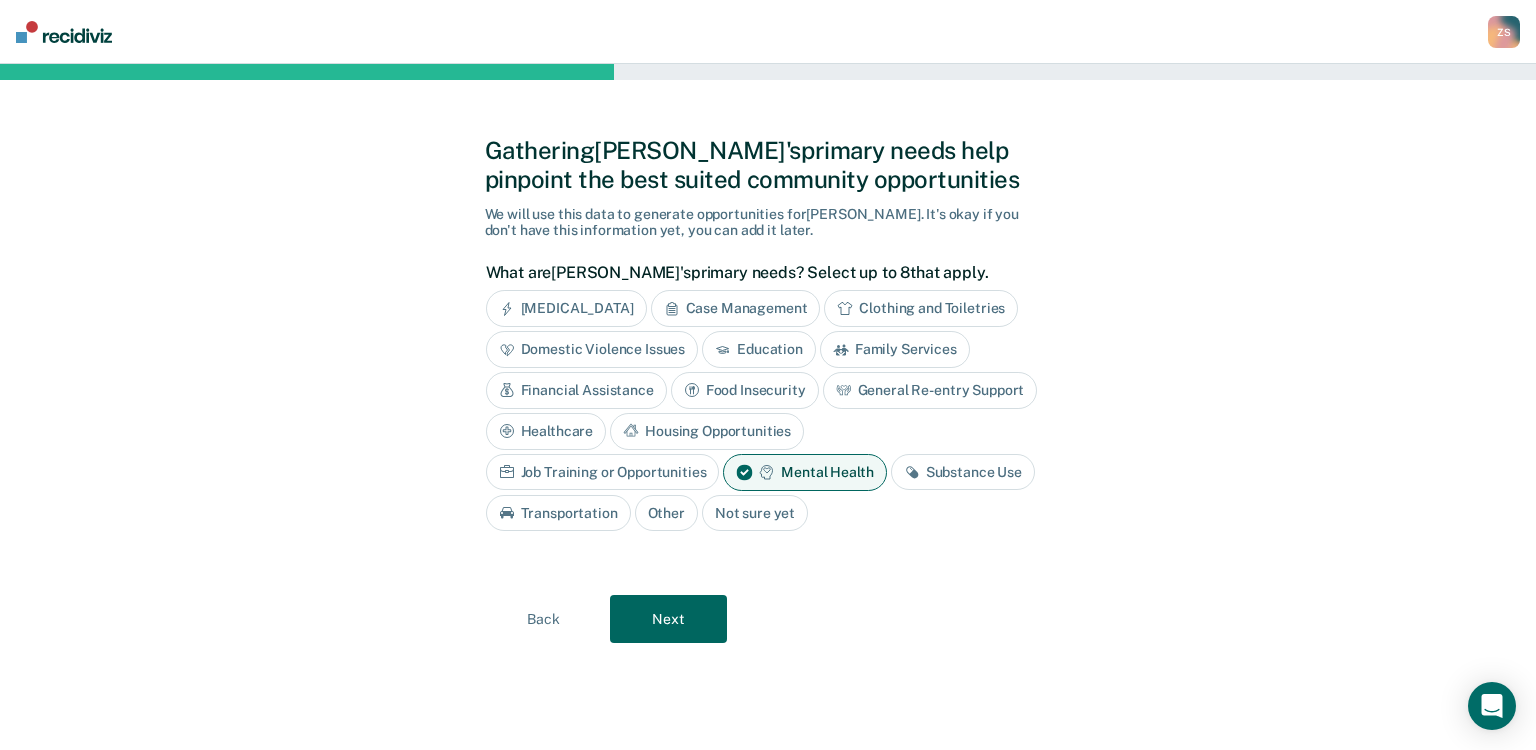 click on "Next" at bounding box center (668, 619) 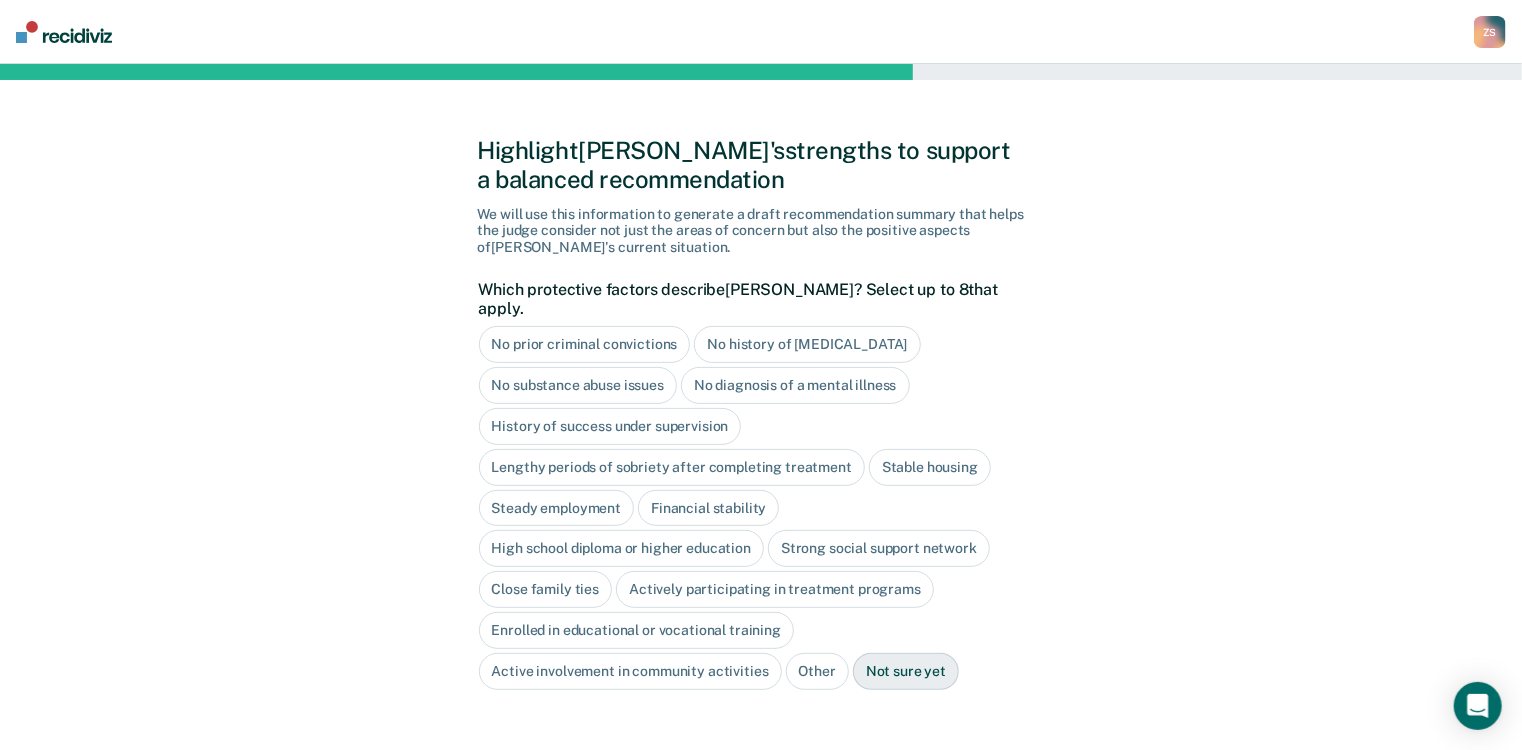 click on "Close family ties" at bounding box center [546, 589] 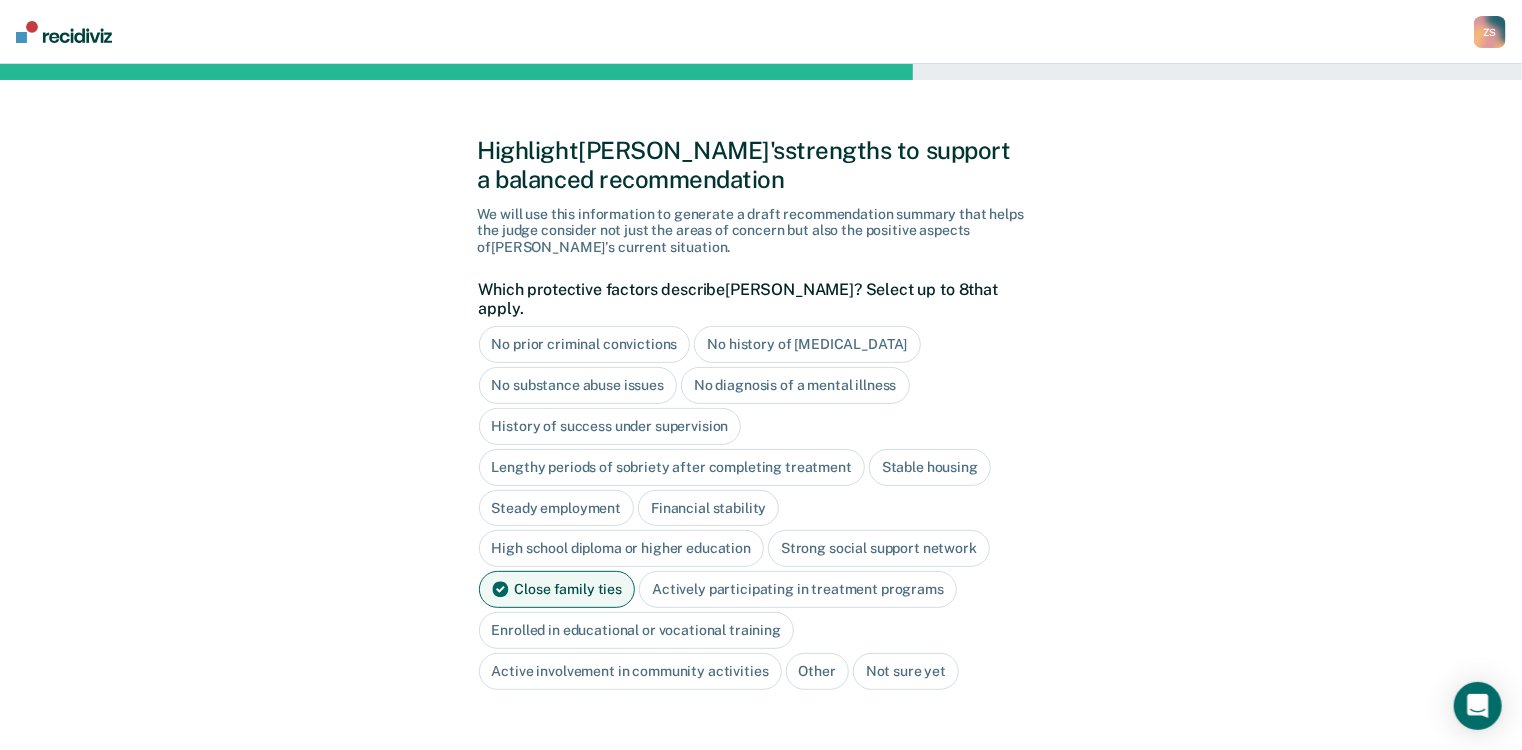 click on "Strong social support network" at bounding box center [879, 548] 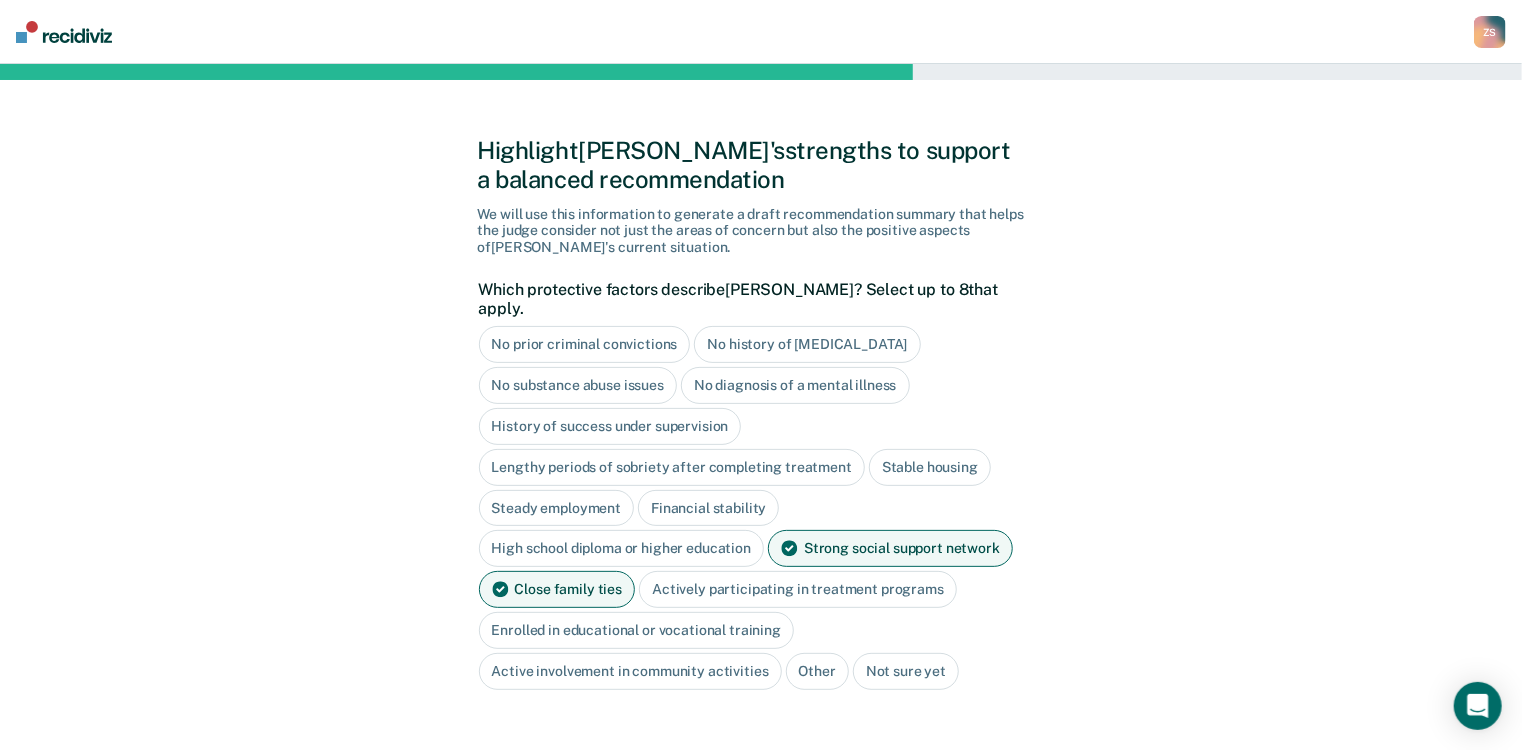drag, startPoint x: 816, startPoint y: 531, endPoint x: 752, endPoint y: 531, distance: 64 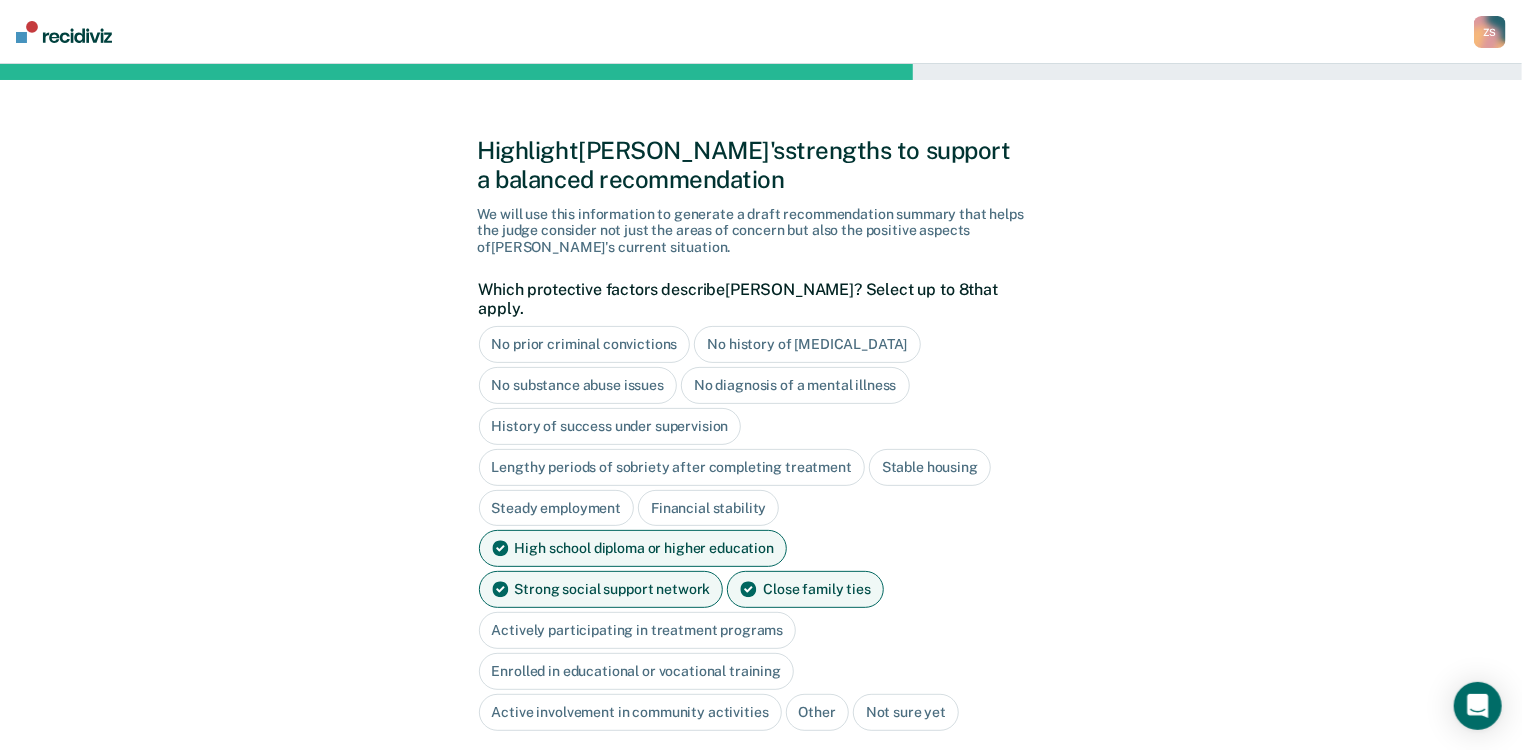 click on "Financial stability" at bounding box center (708, 508) 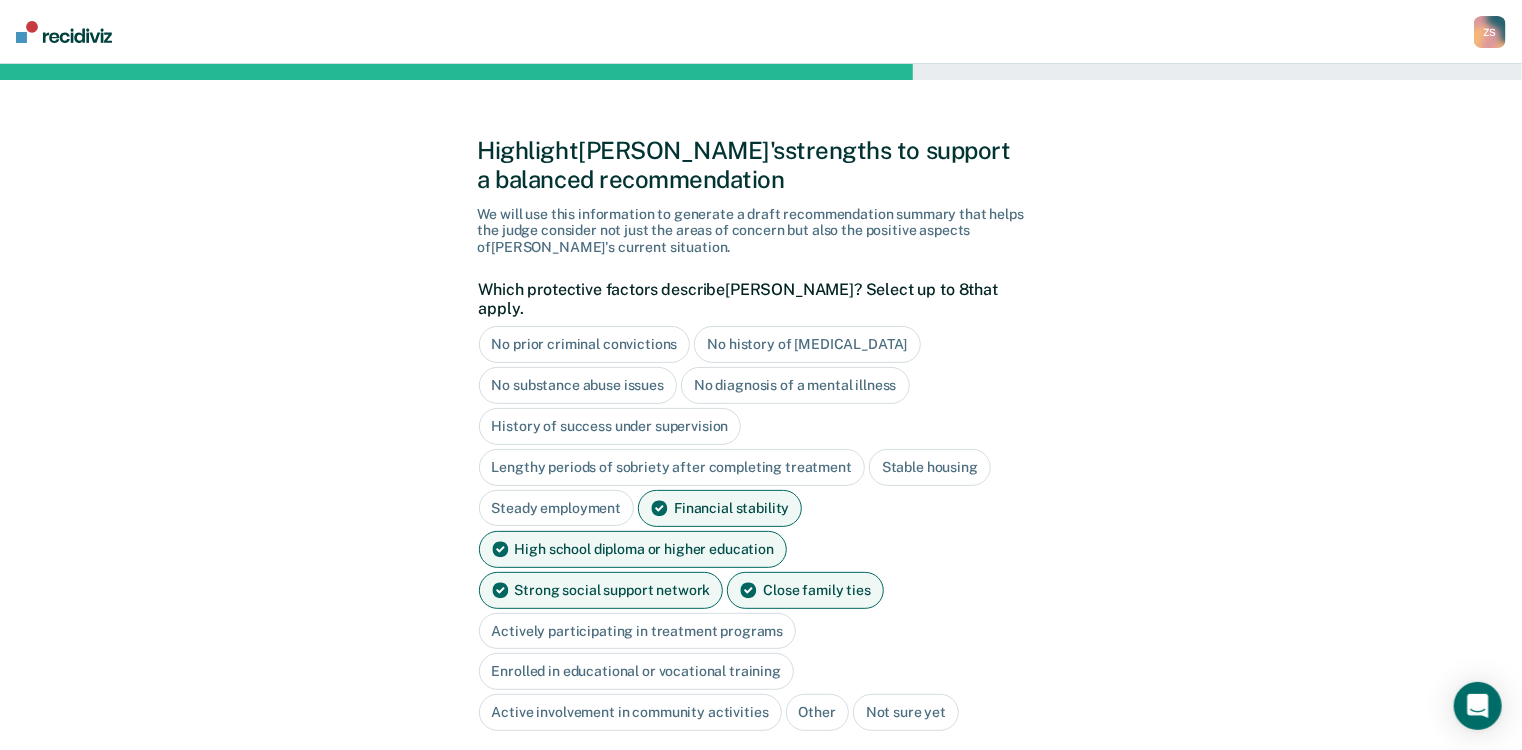click on "Steady employment" at bounding box center (557, 508) 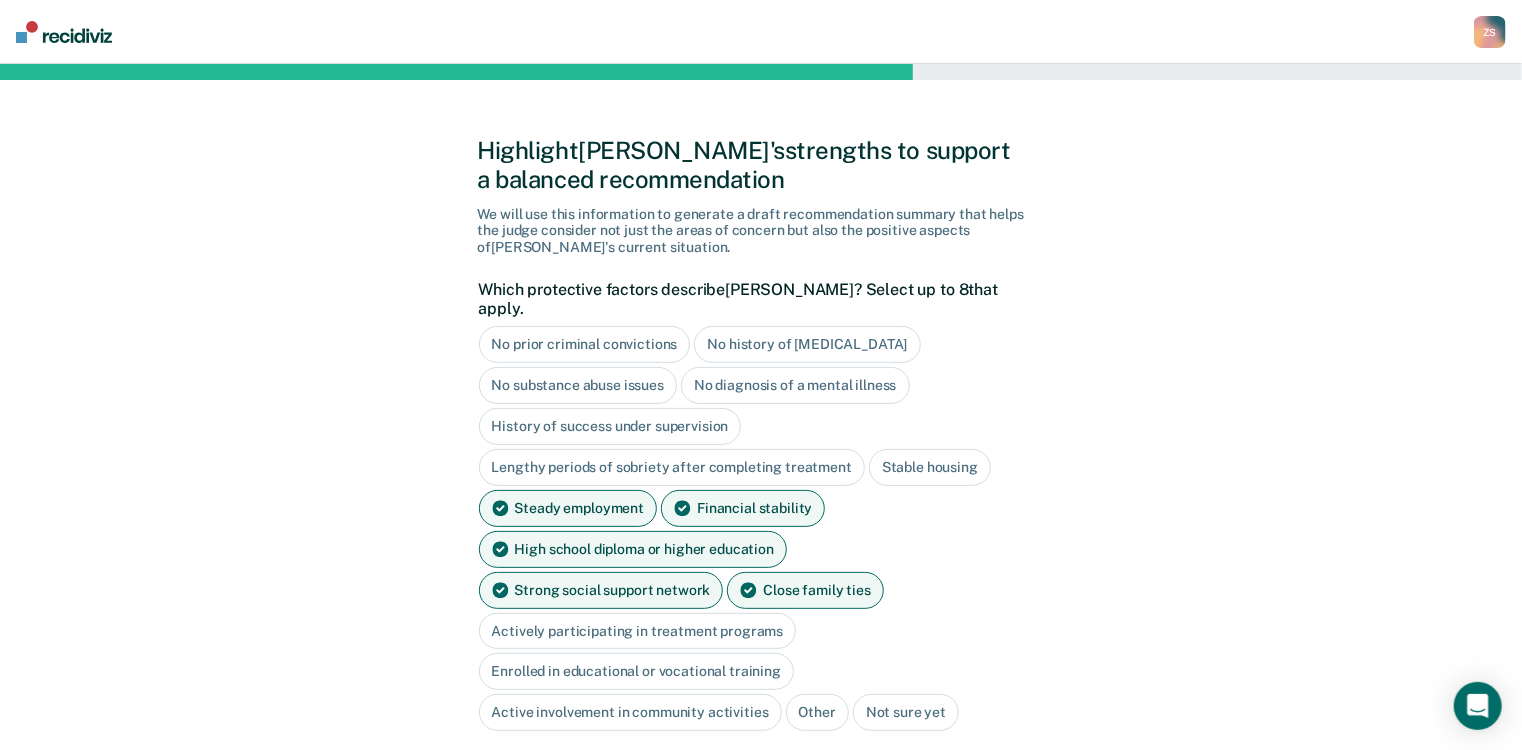click on "Stable housing" at bounding box center (930, 467) 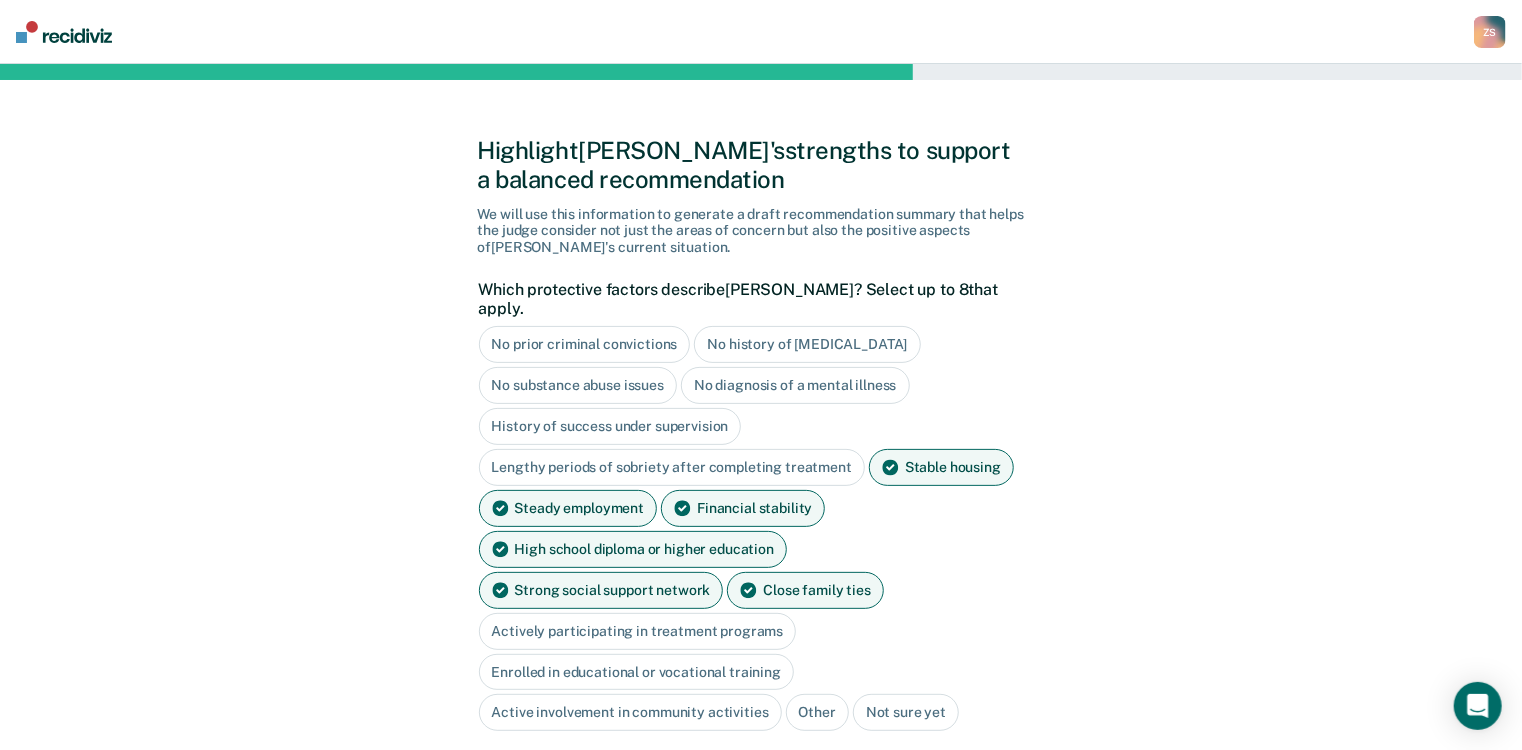 click on "History of success under supervision" at bounding box center [610, 426] 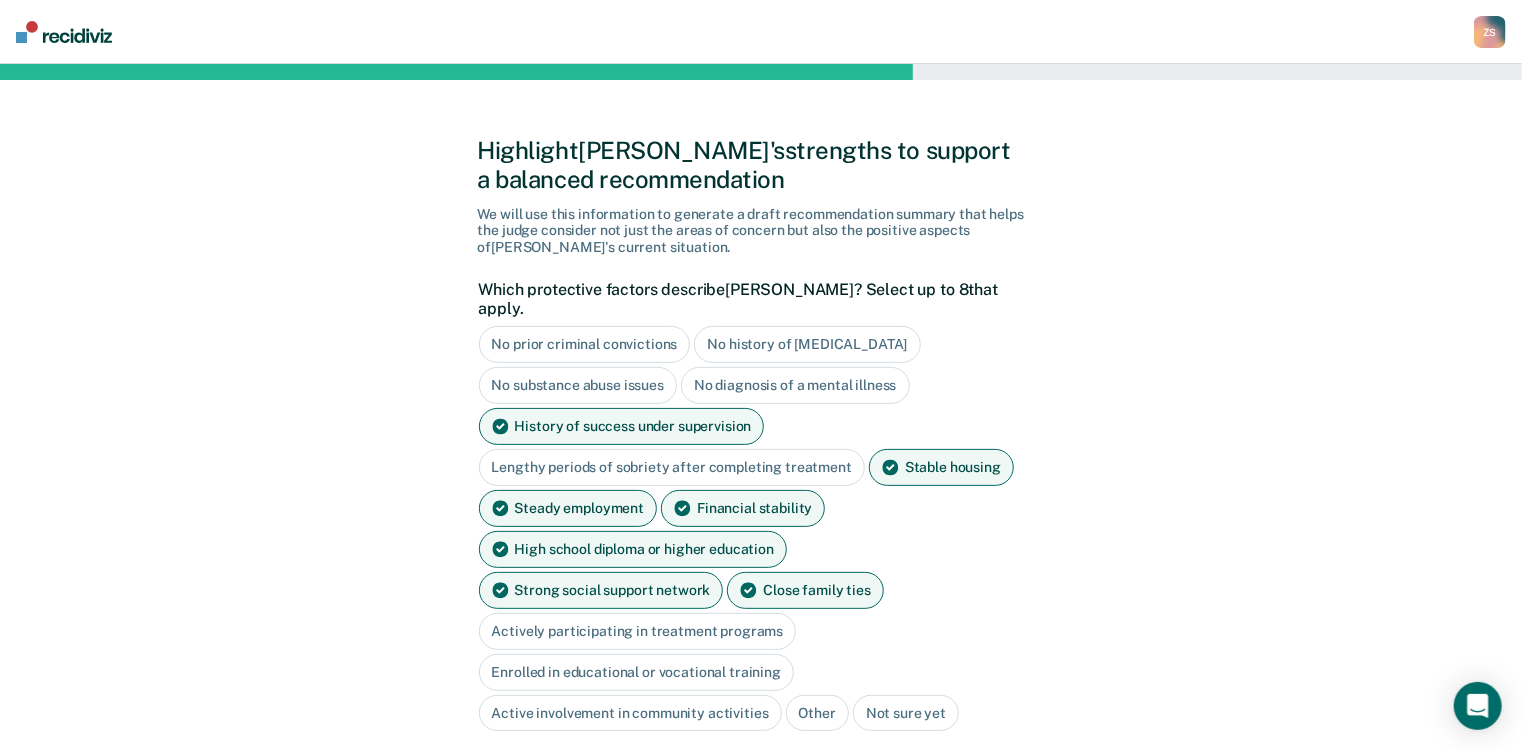 click on "History of success under supervision" at bounding box center [622, 426] 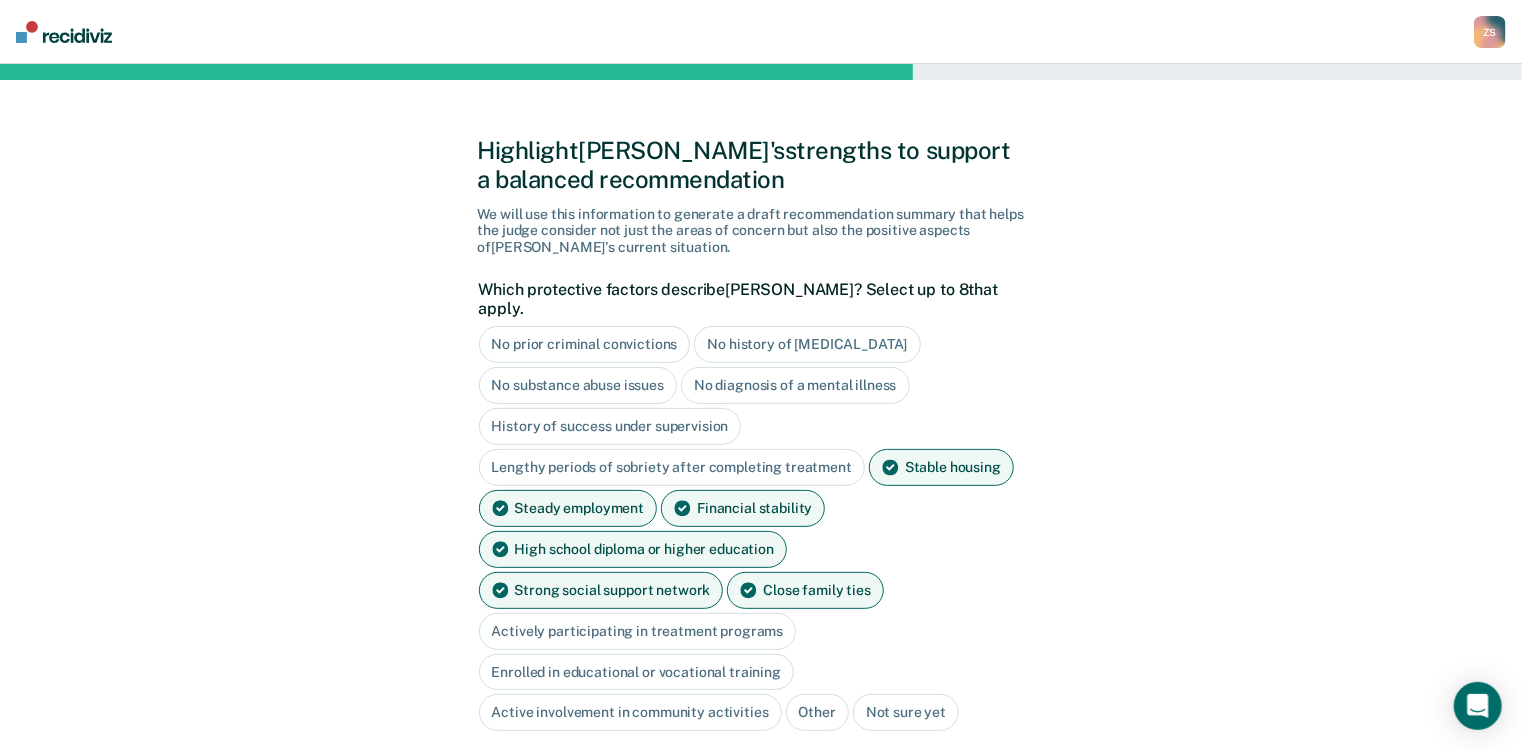 click on "No history of [MEDICAL_DATA]" at bounding box center [807, 344] 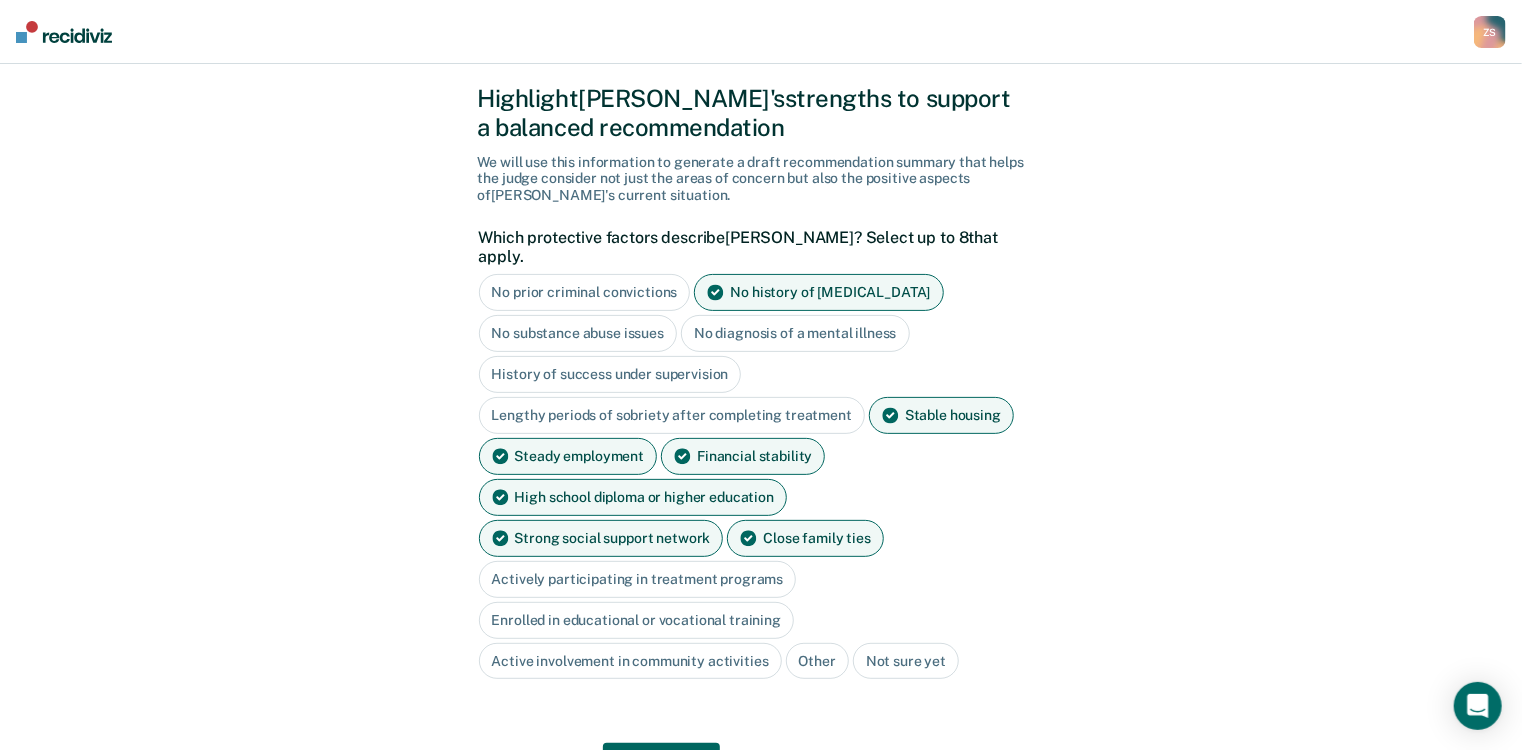 scroll, scrollTop: 80, scrollLeft: 0, axis: vertical 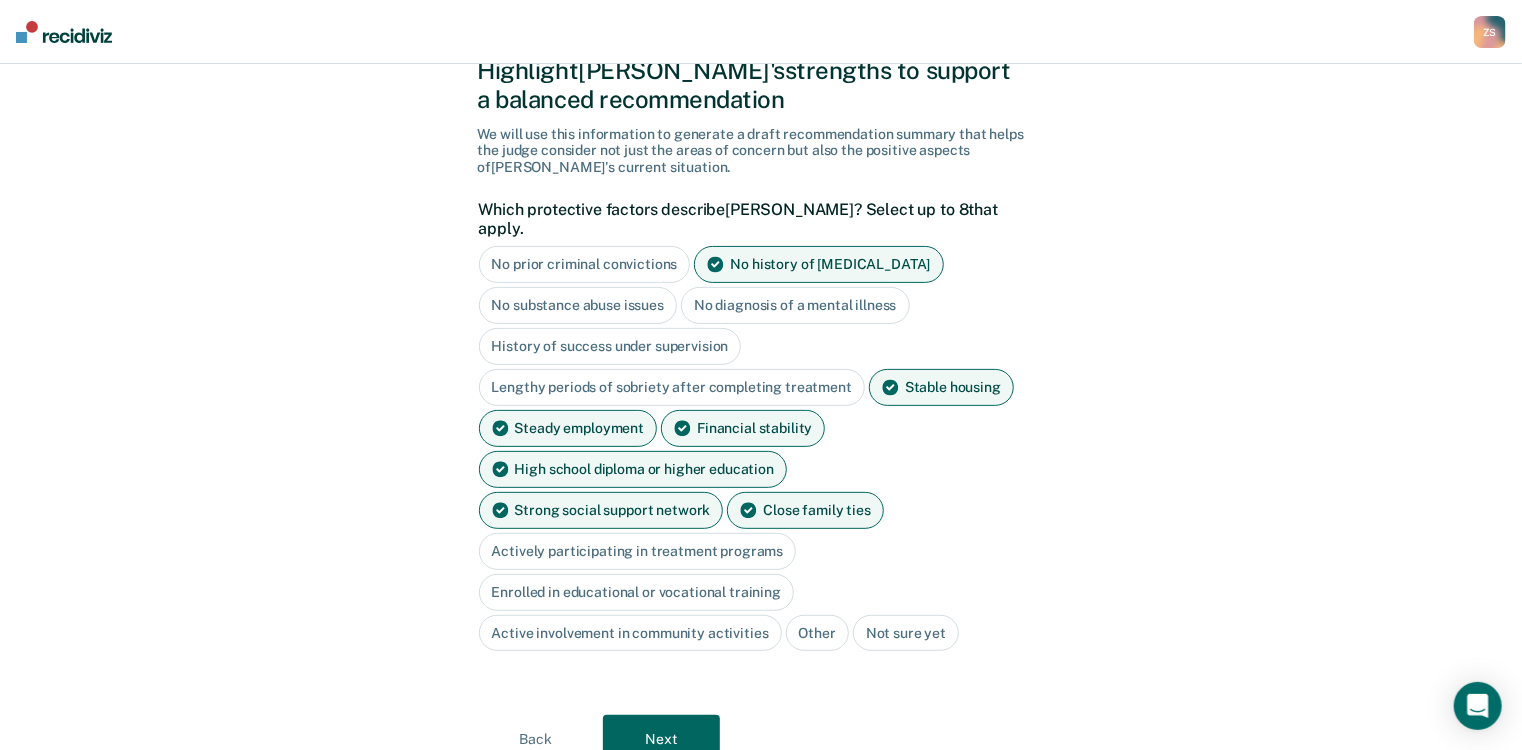 click on "Next" at bounding box center (661, 739) 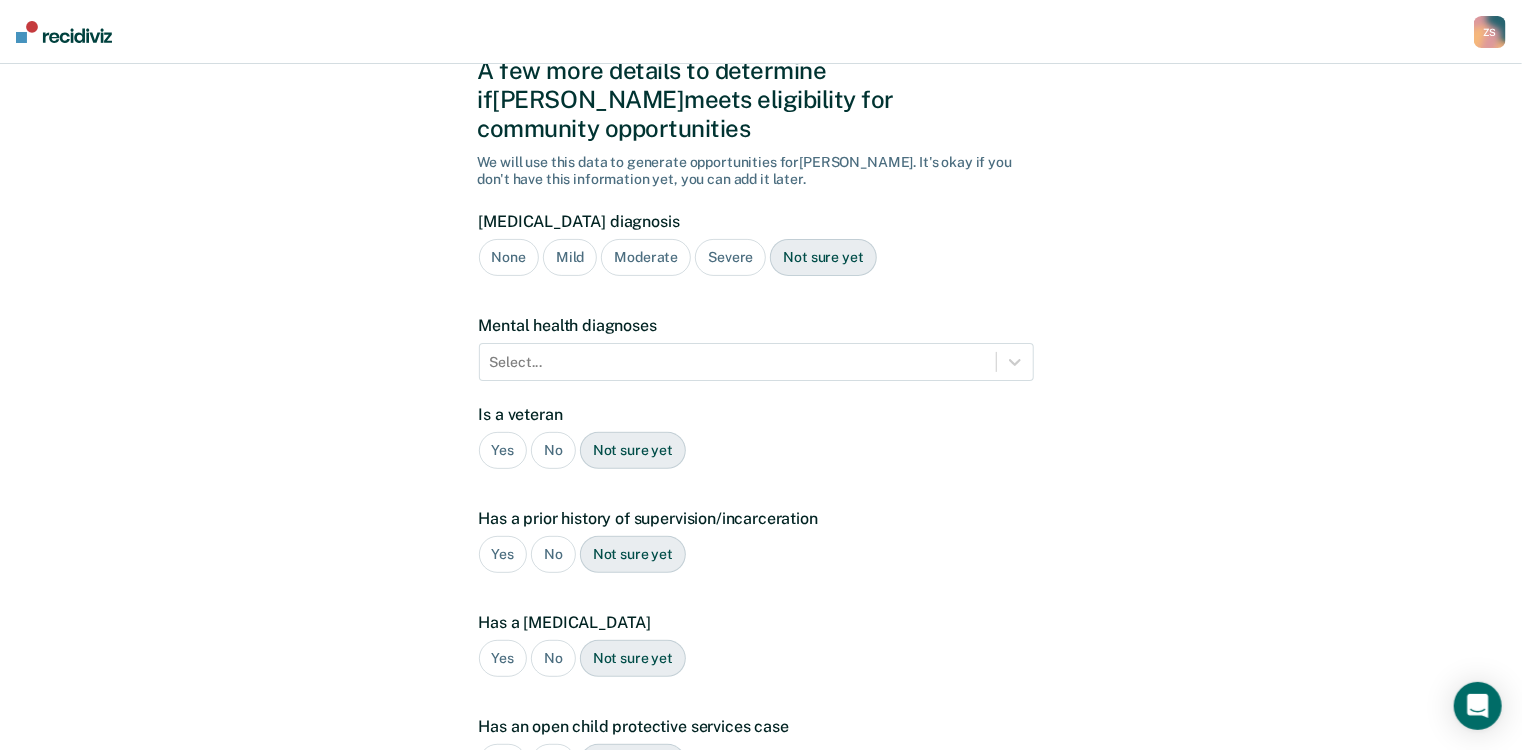 click on "None" at bounding box center [509, 257] 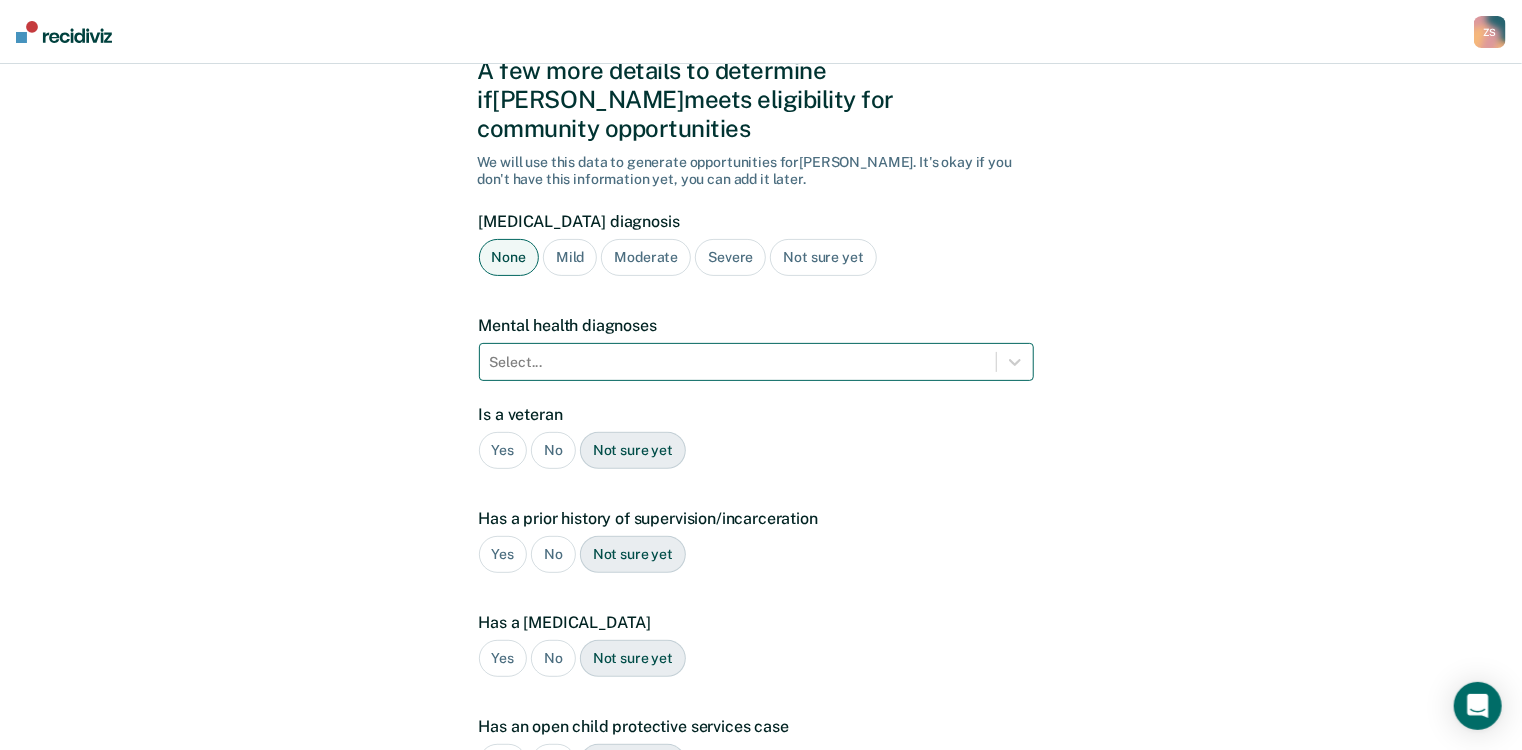 click at bounding box center (738, 362) 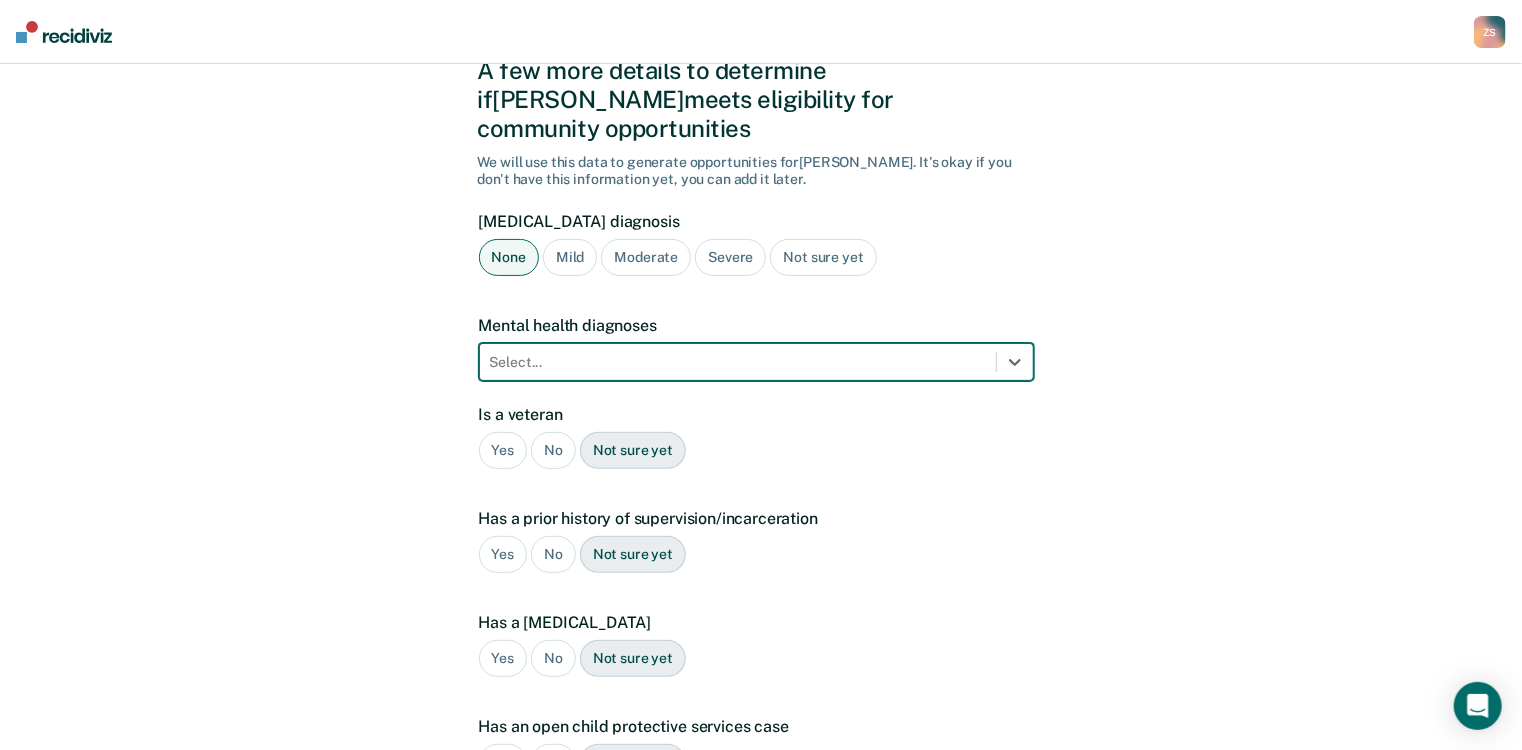 click at bounding box center (738, 362) 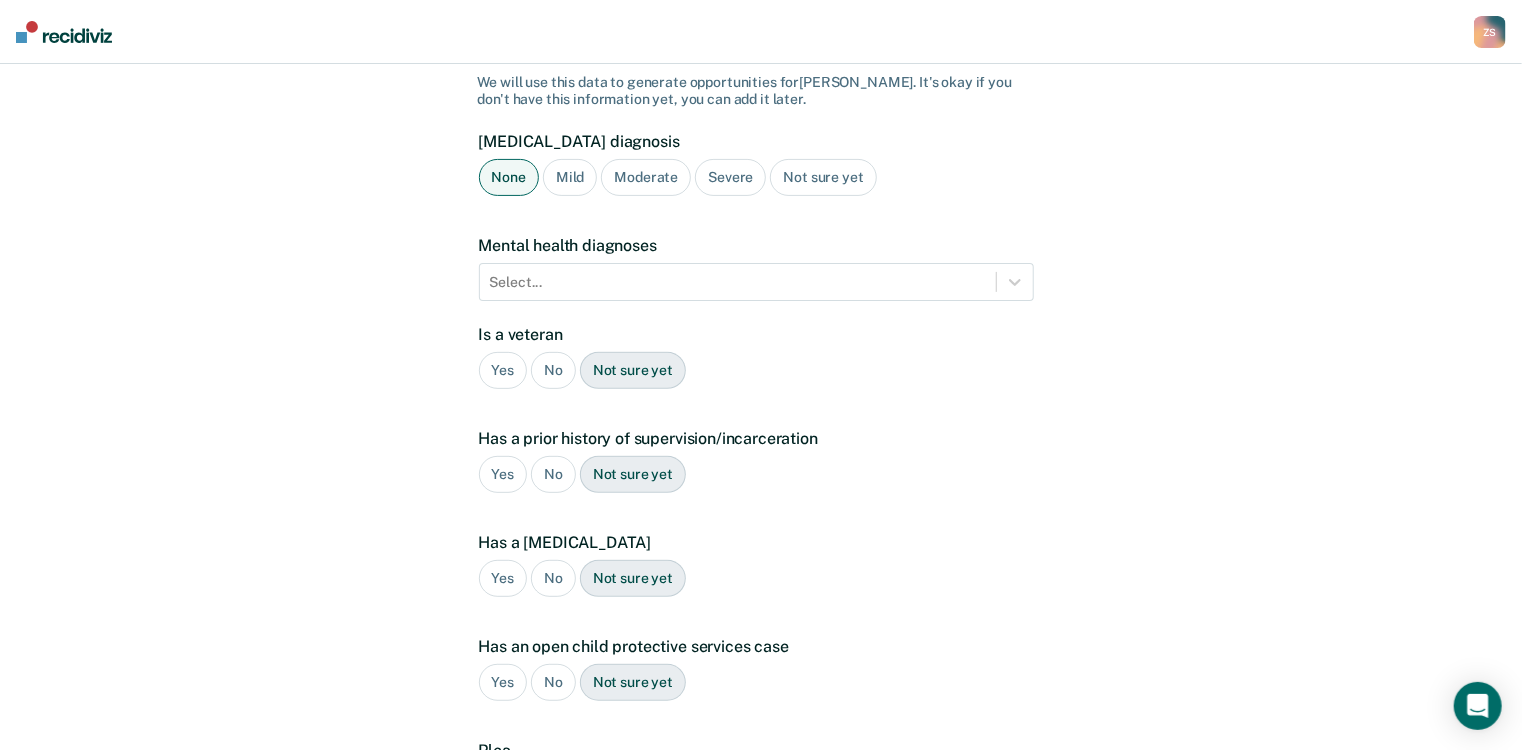click on "No" at bounding box center (553, 370) 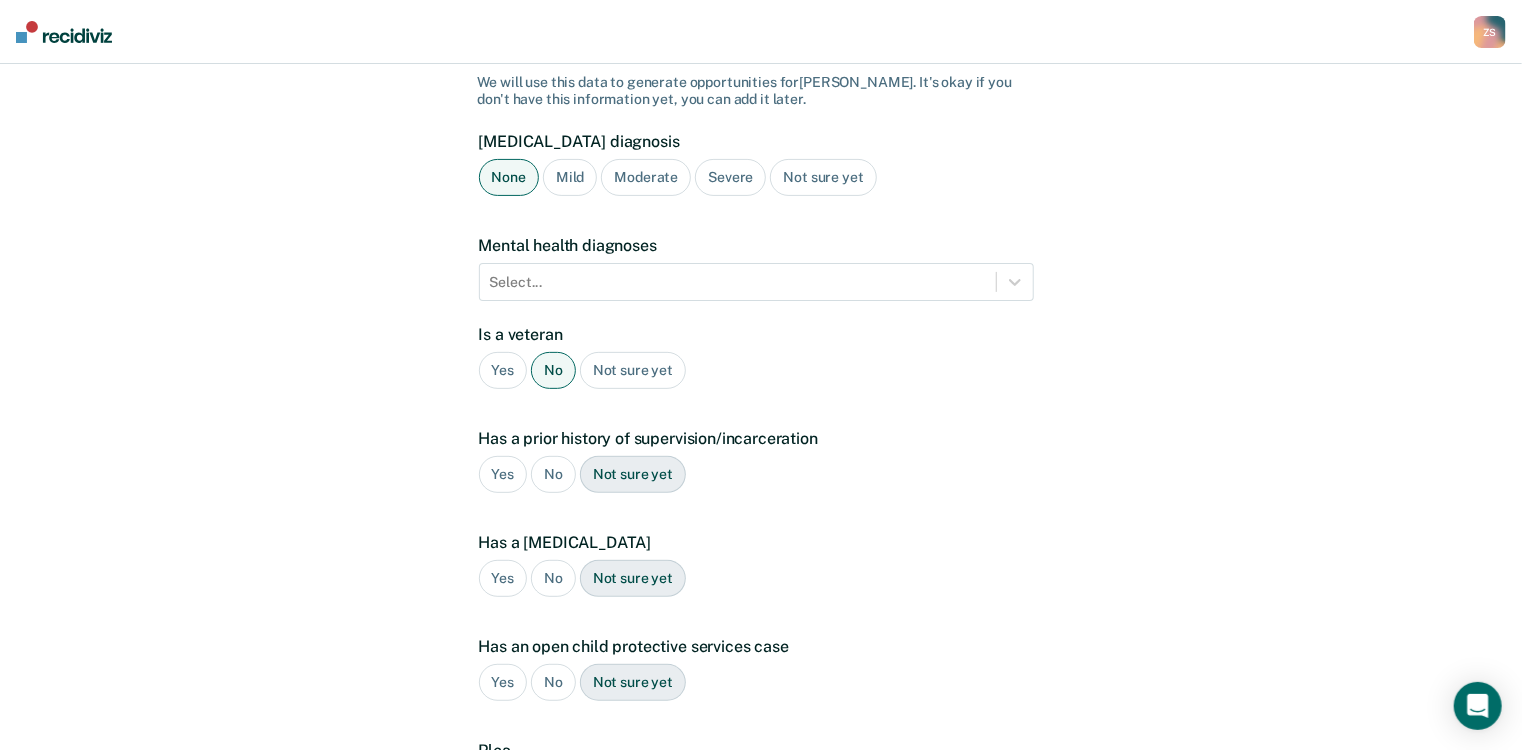click on "Yes" at bounding box center [503, 474] 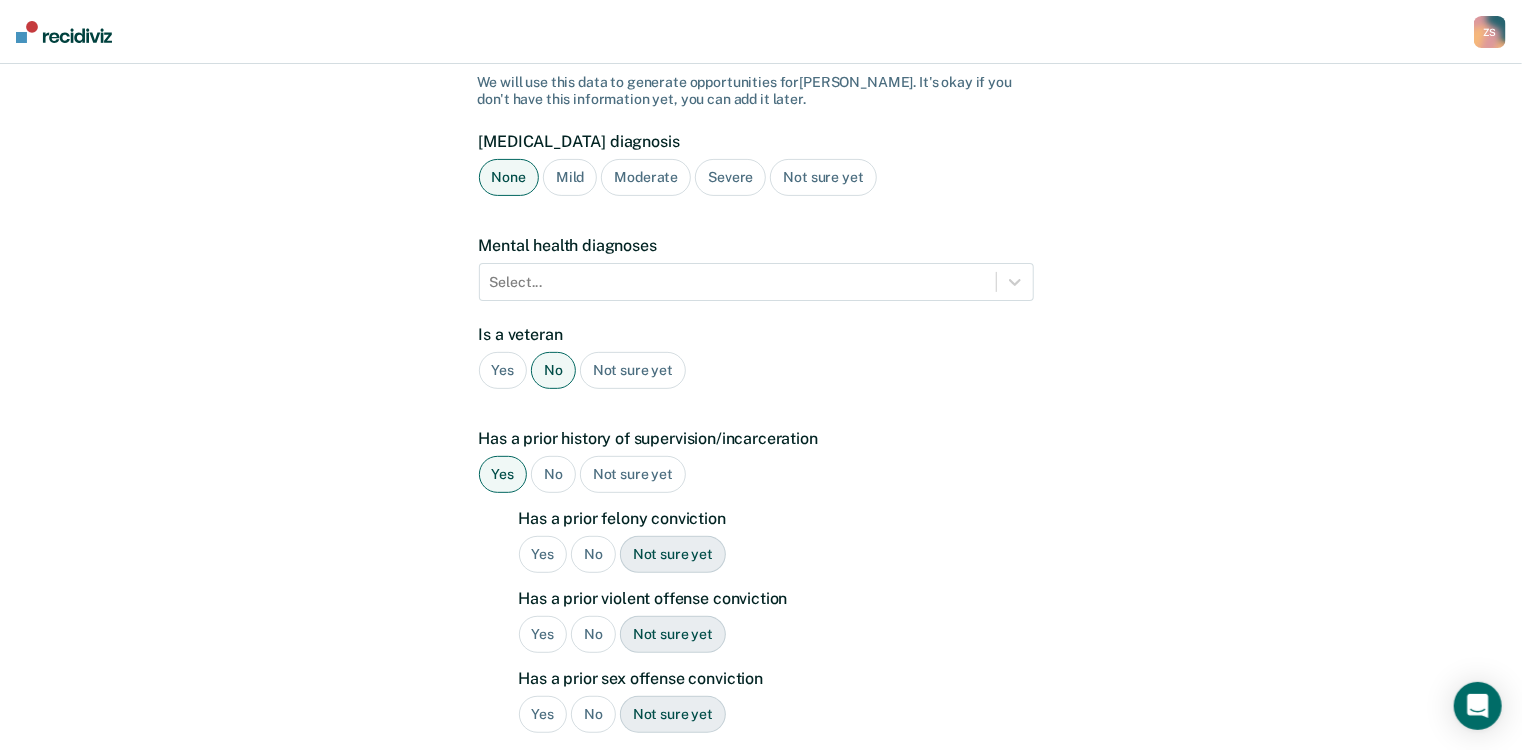 click on "No" at bounding box center (593, 554) 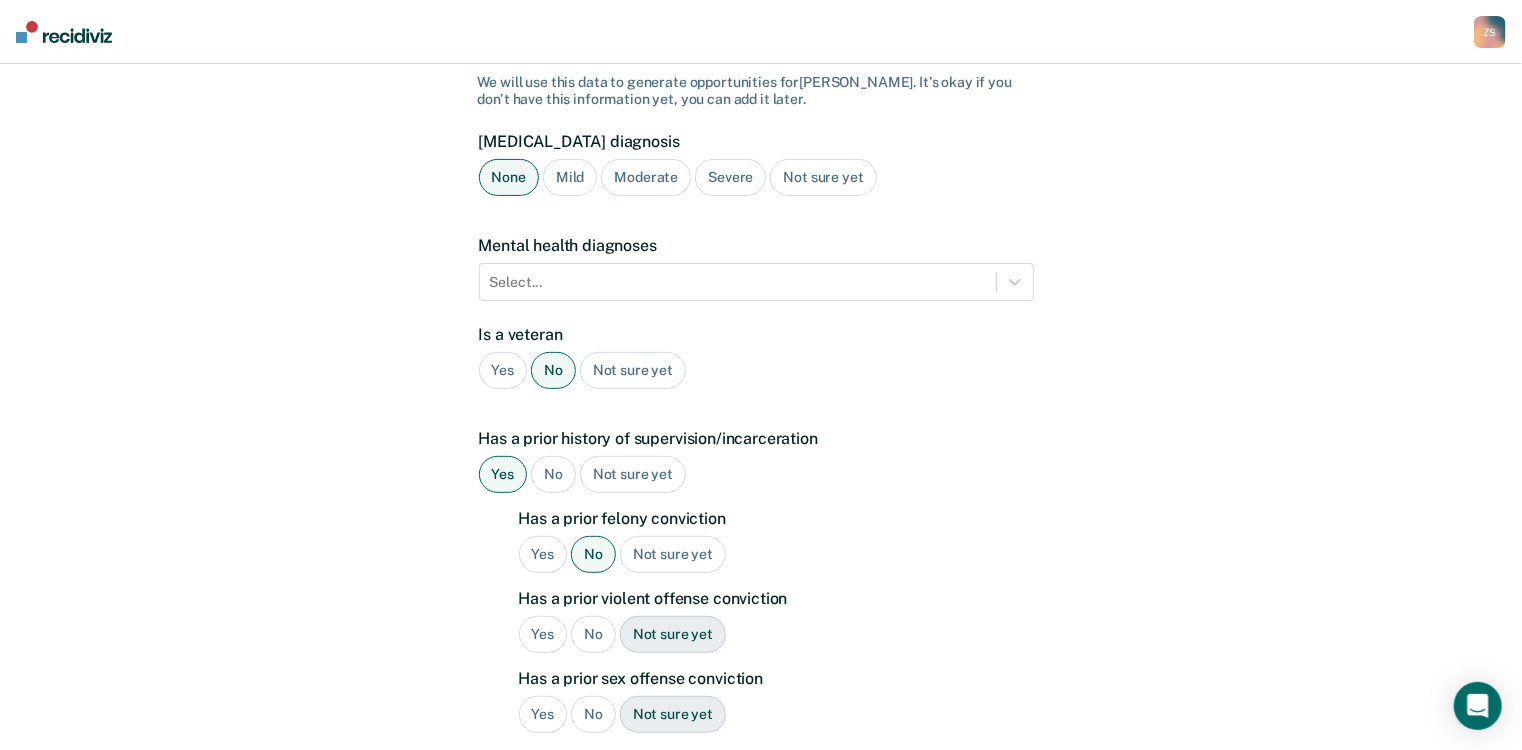 click on "No" at bounding box center [593, 634] 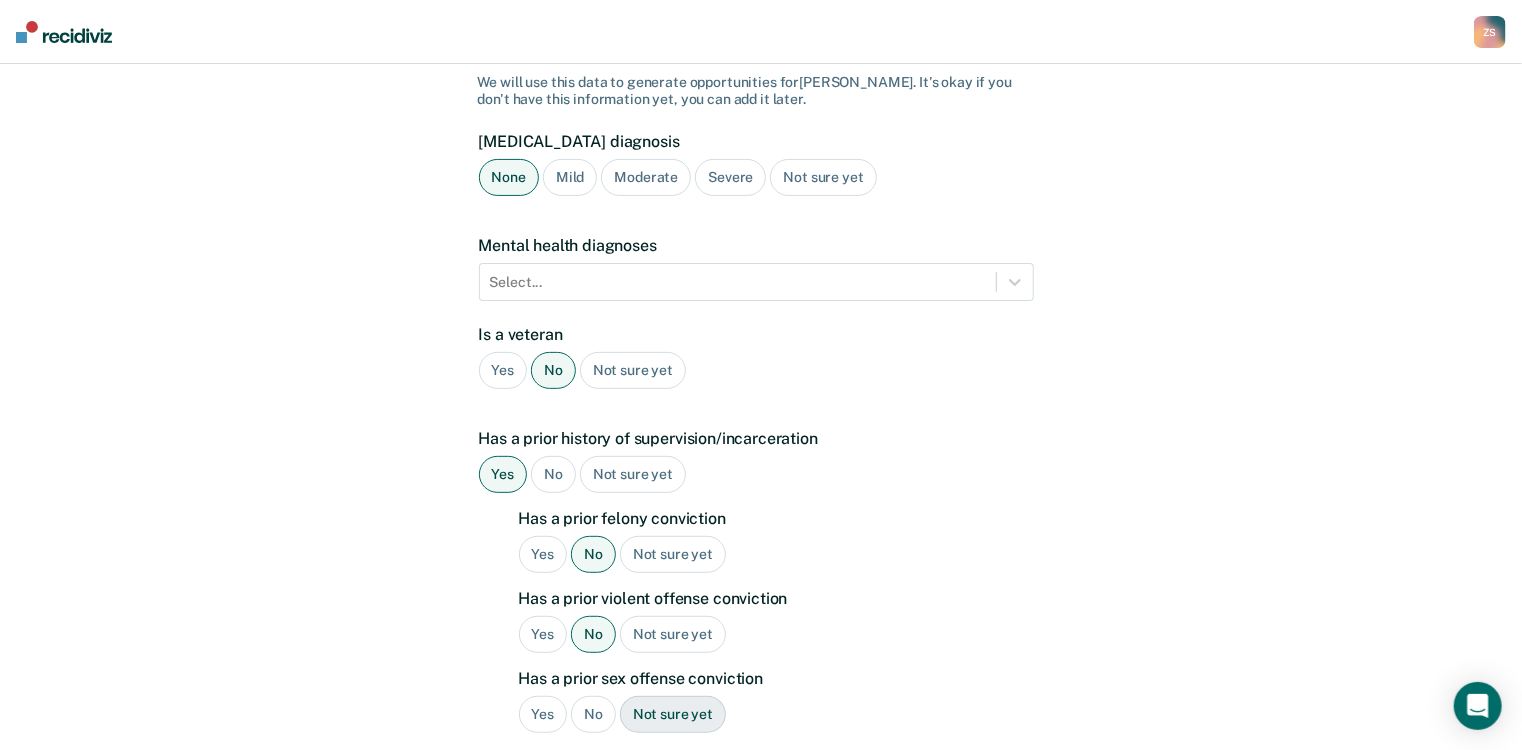 click on "No" at bounding box center [593, 714] 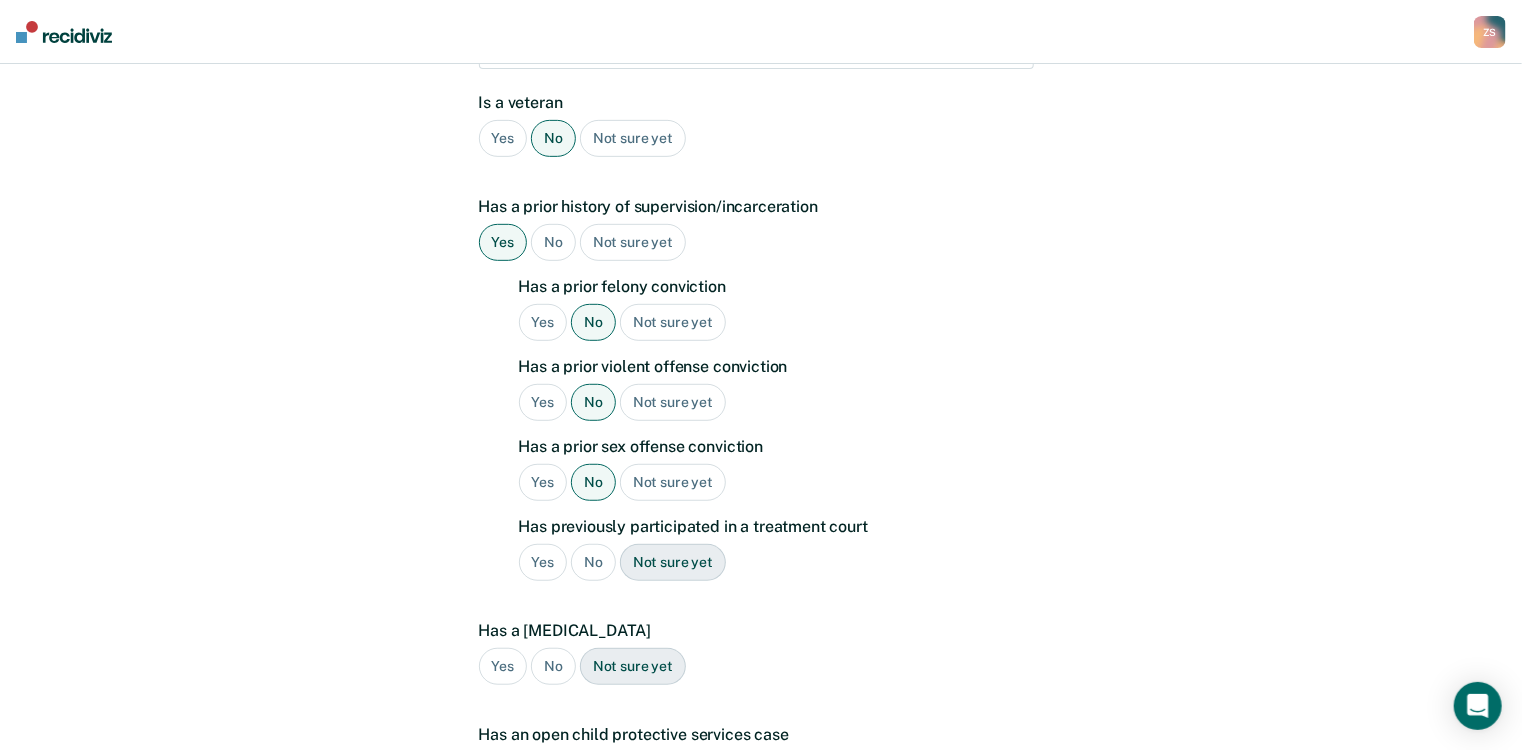 scroll, scrollTop: 480, scrollLeft: 0, axis: vertical 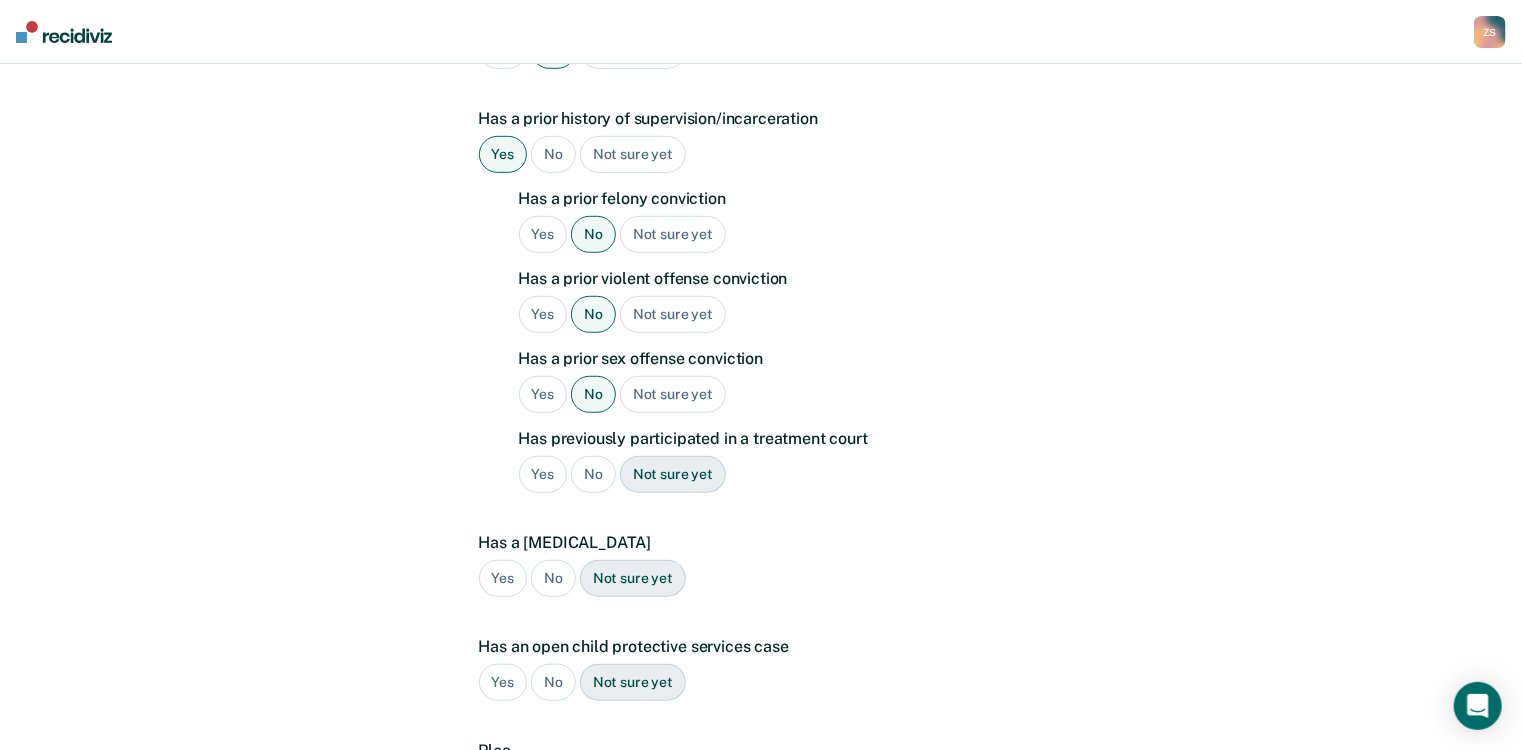 click on "Has a prior felony conviction  Yes No Not sure yet Has a prior violent offense conviction   Yes No Not sure yet Has a prior sex offense conviction   Yes No Not sure yet Has previously participated in a treatment court   Yes No Not sure yet" at bounding box center (776, 349) 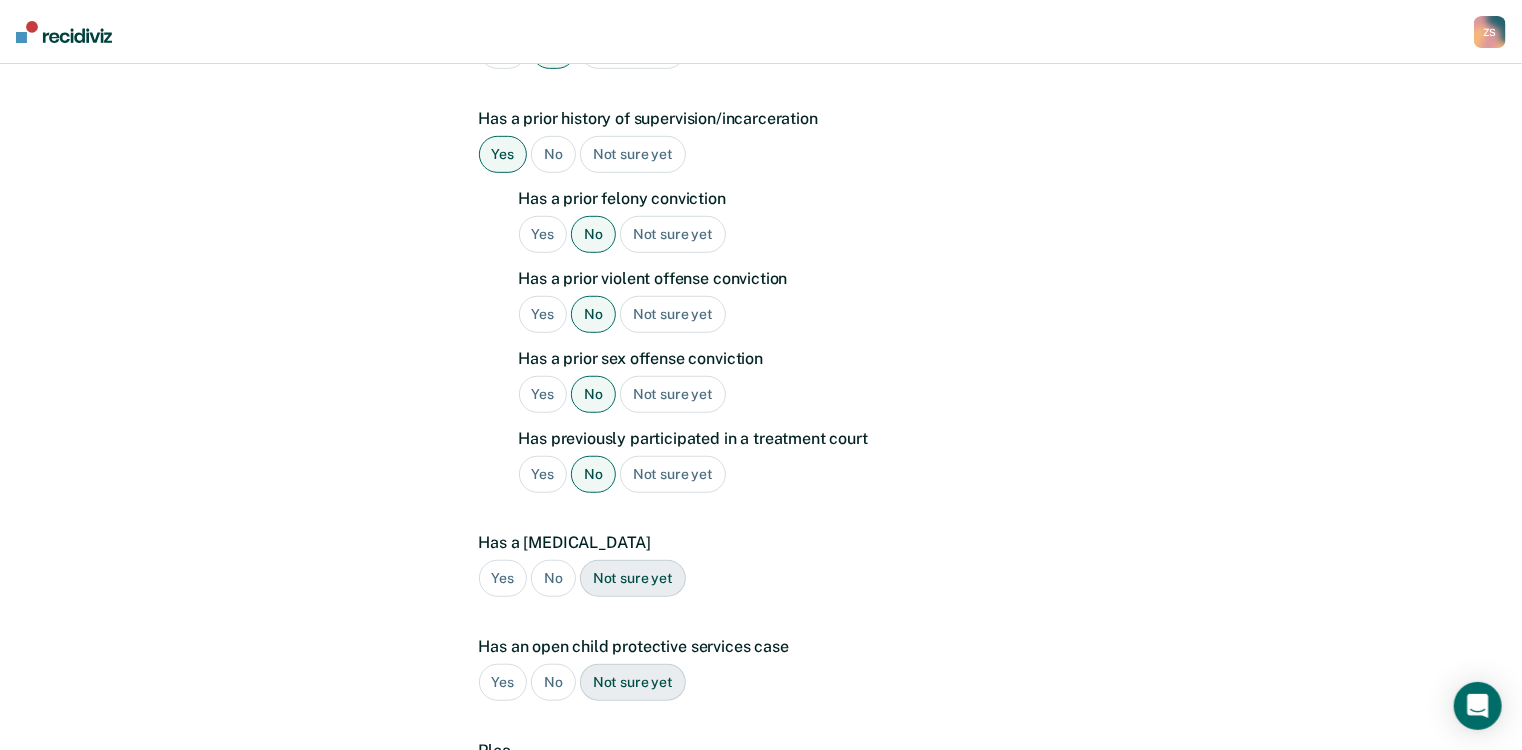 click on "No" at bounding box center (553, 578) 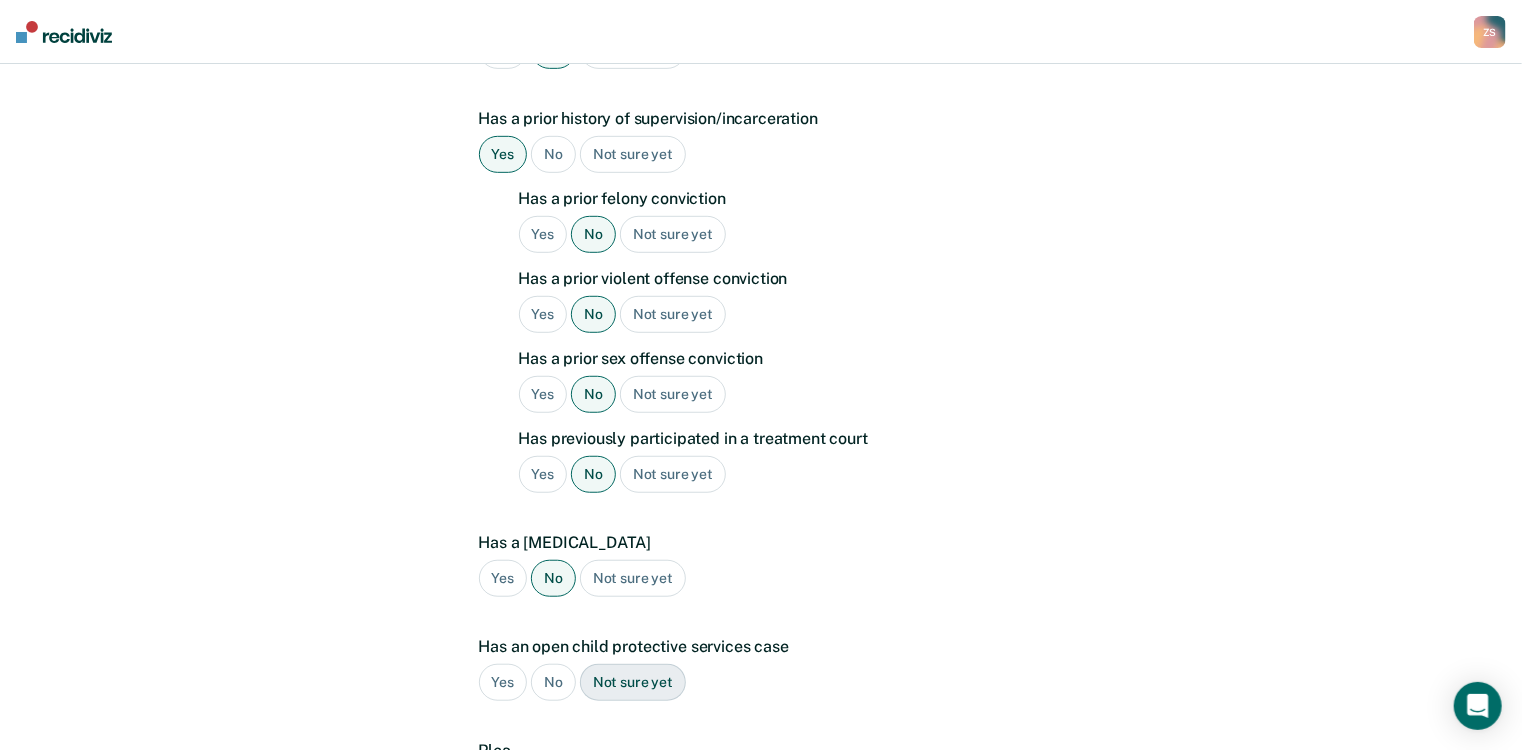click on "No" at bounding box center (553, 682) 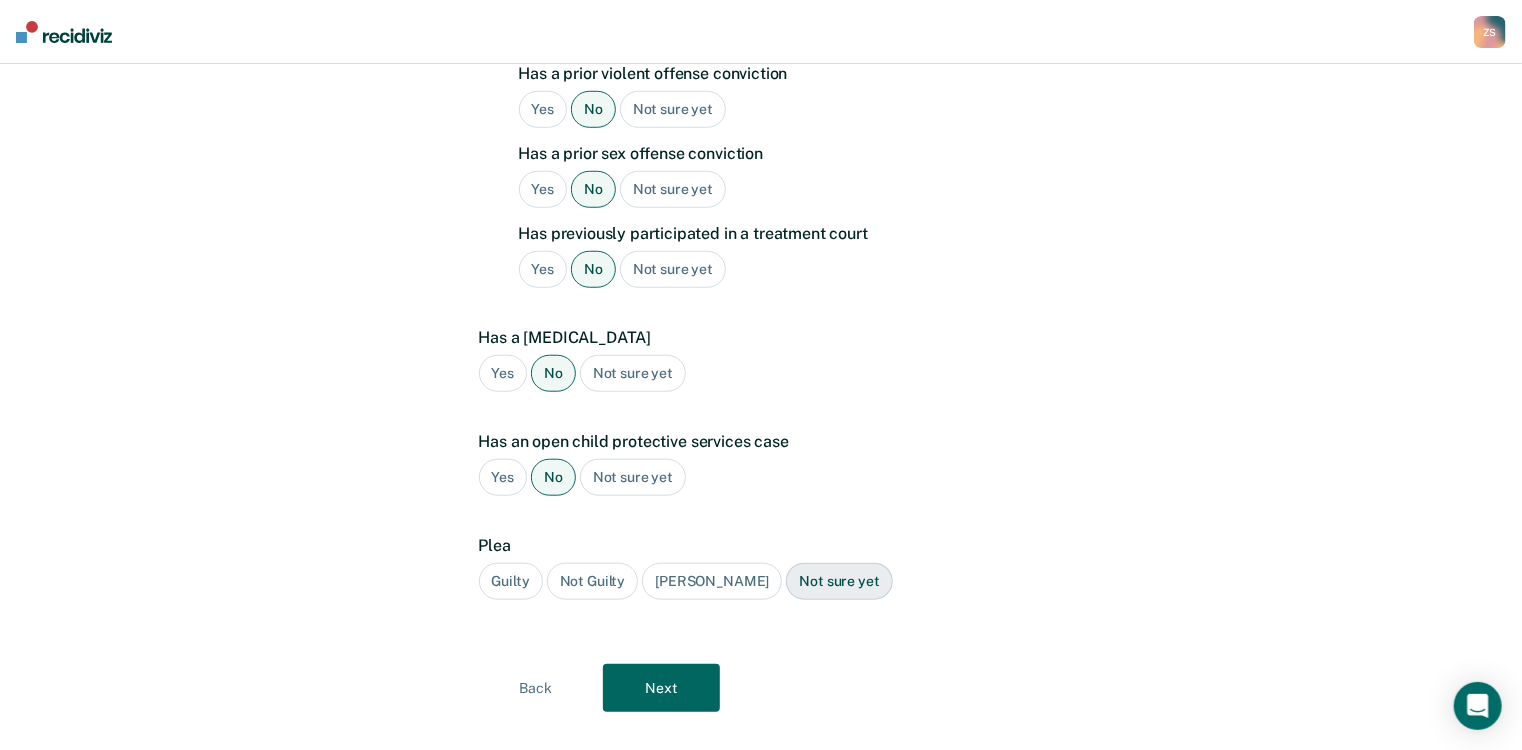 scroll, scrollTop: 687, scrollLeft: 0, axis: vertical 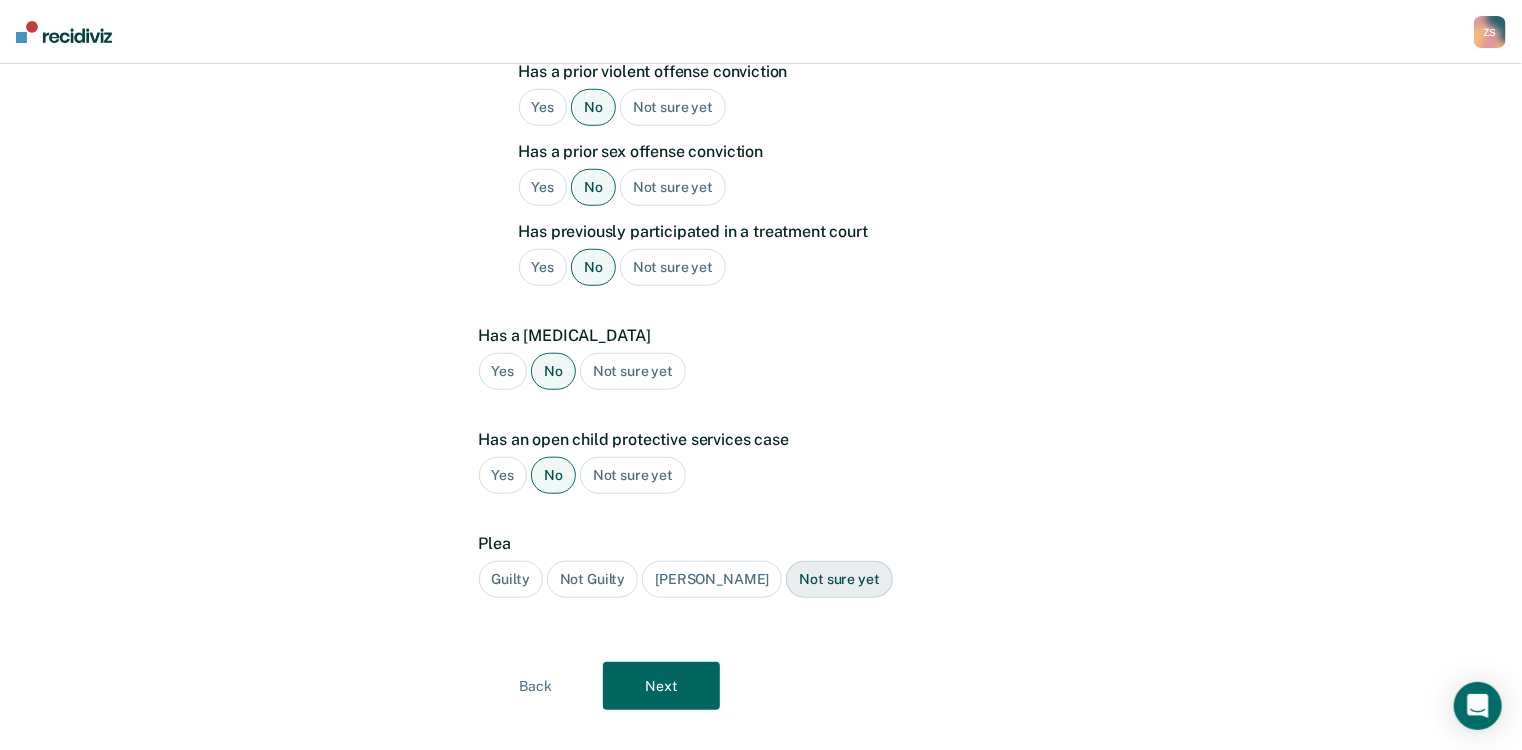 click on "Plea  Guilty Not Guilty [PERSON_NAME] Not sure yet" at bounding box center (756, 574) 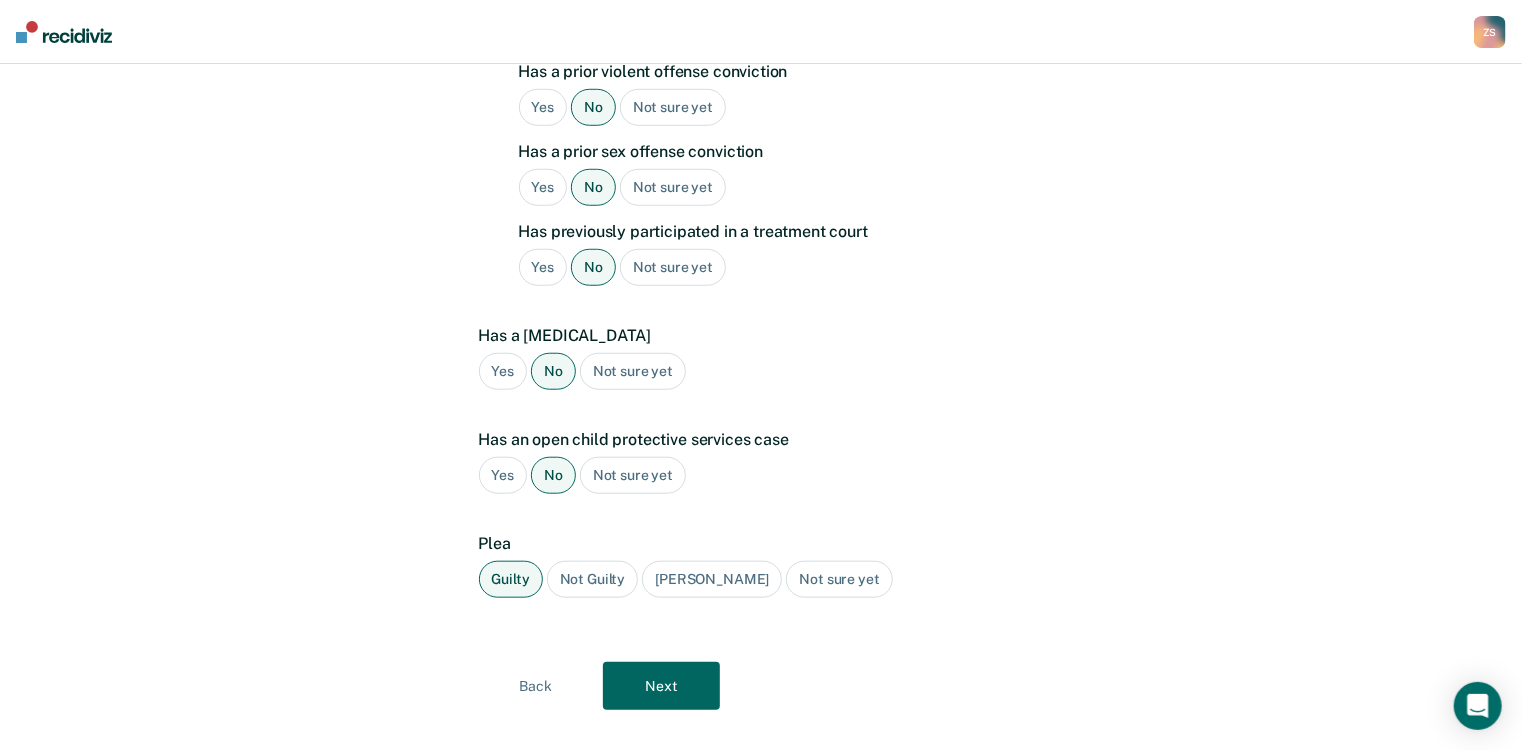 click on "Next" at bounding box center [661, 686] 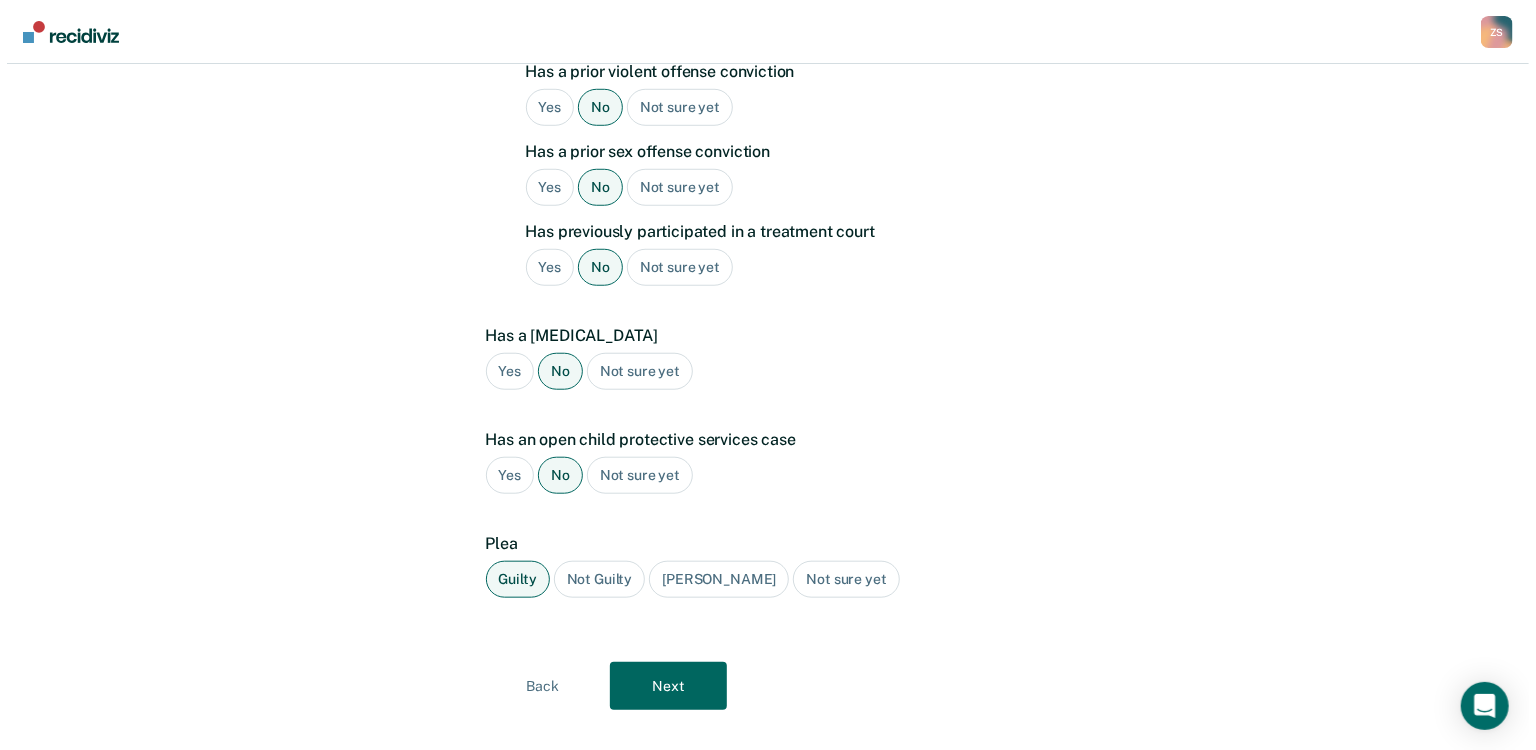 scroll, scrollTop: 0, scrollLeft: 0, axis: both 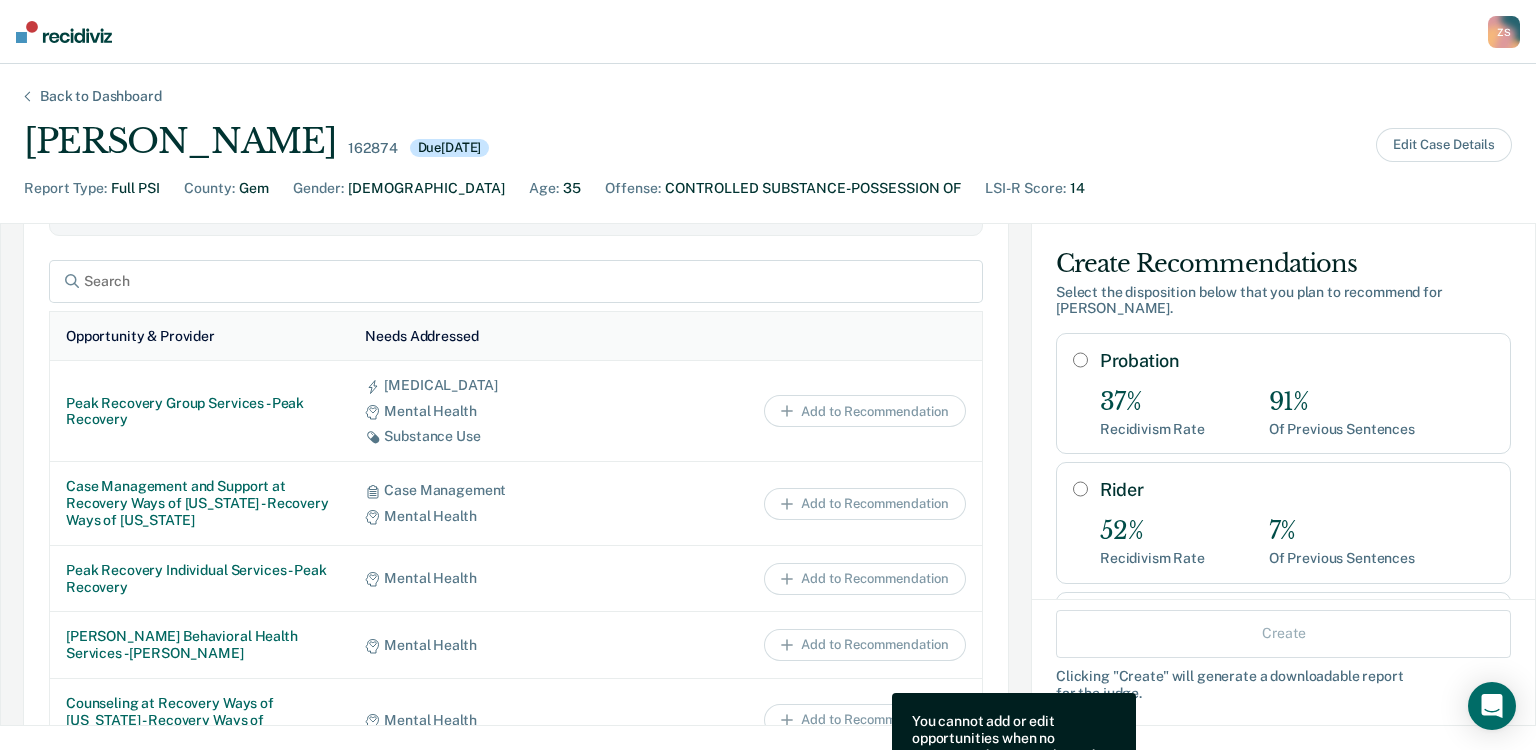 click on "Probation" at bounding box center (1080, 360) 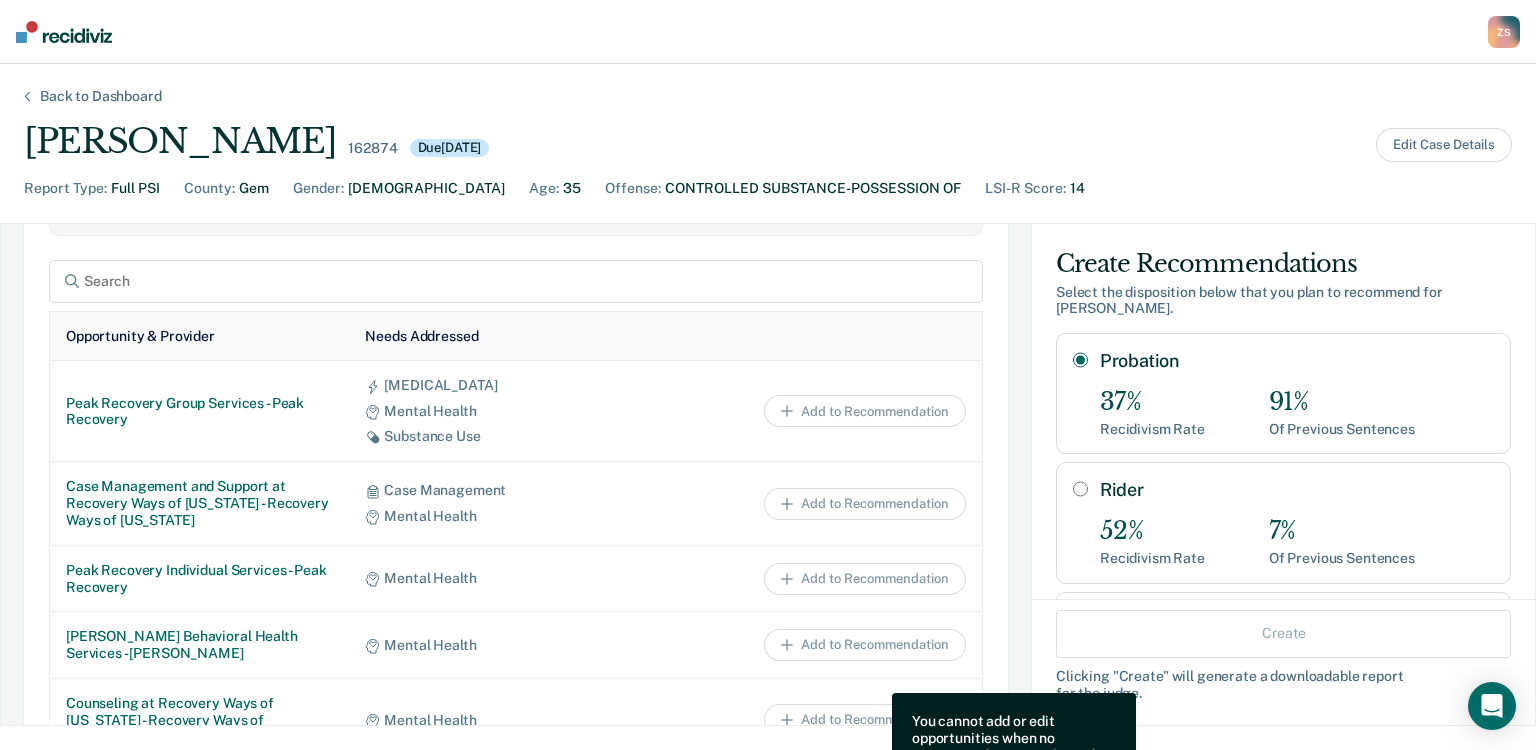 radio on "true" 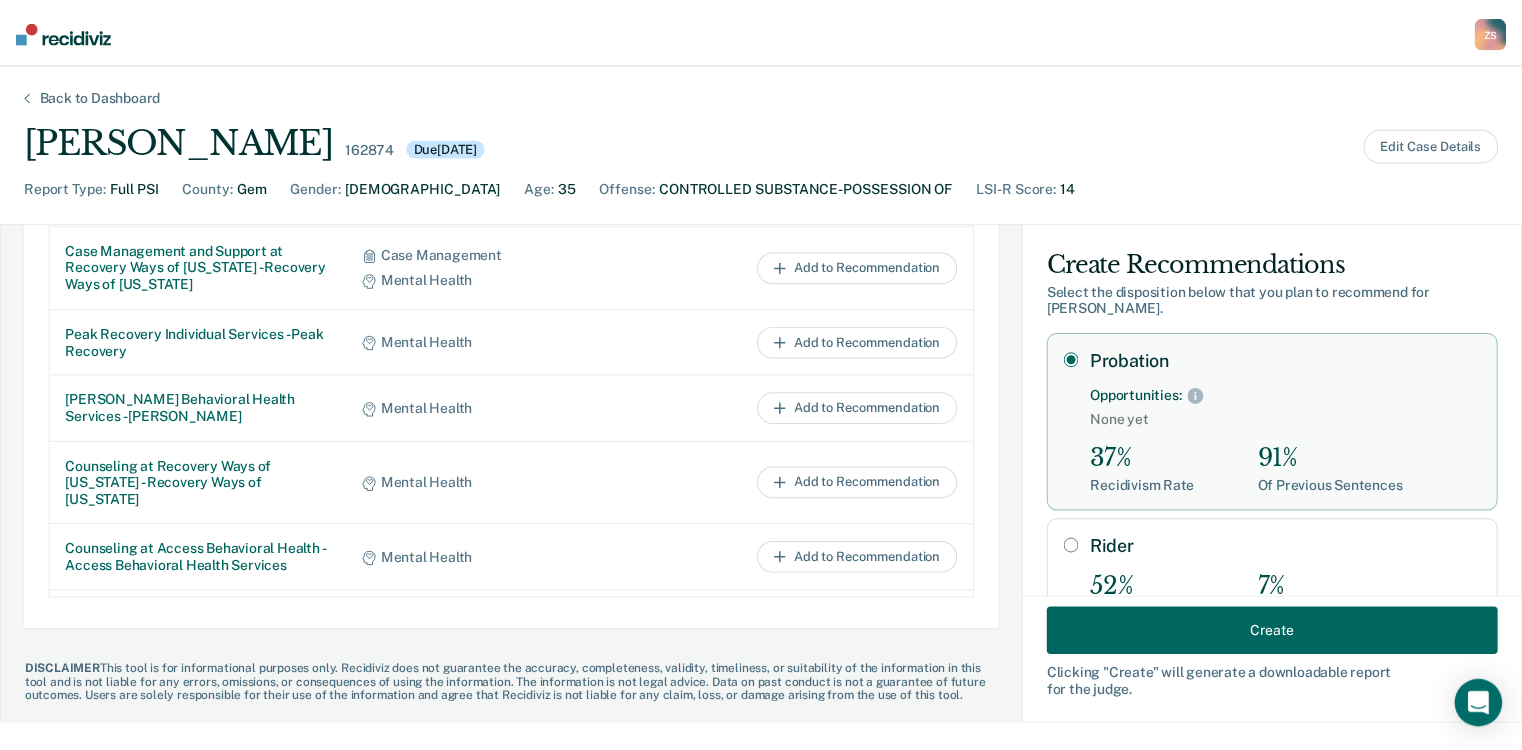 scroll, scrollTop: 1144, scrollLeft: 0, axis: vertical 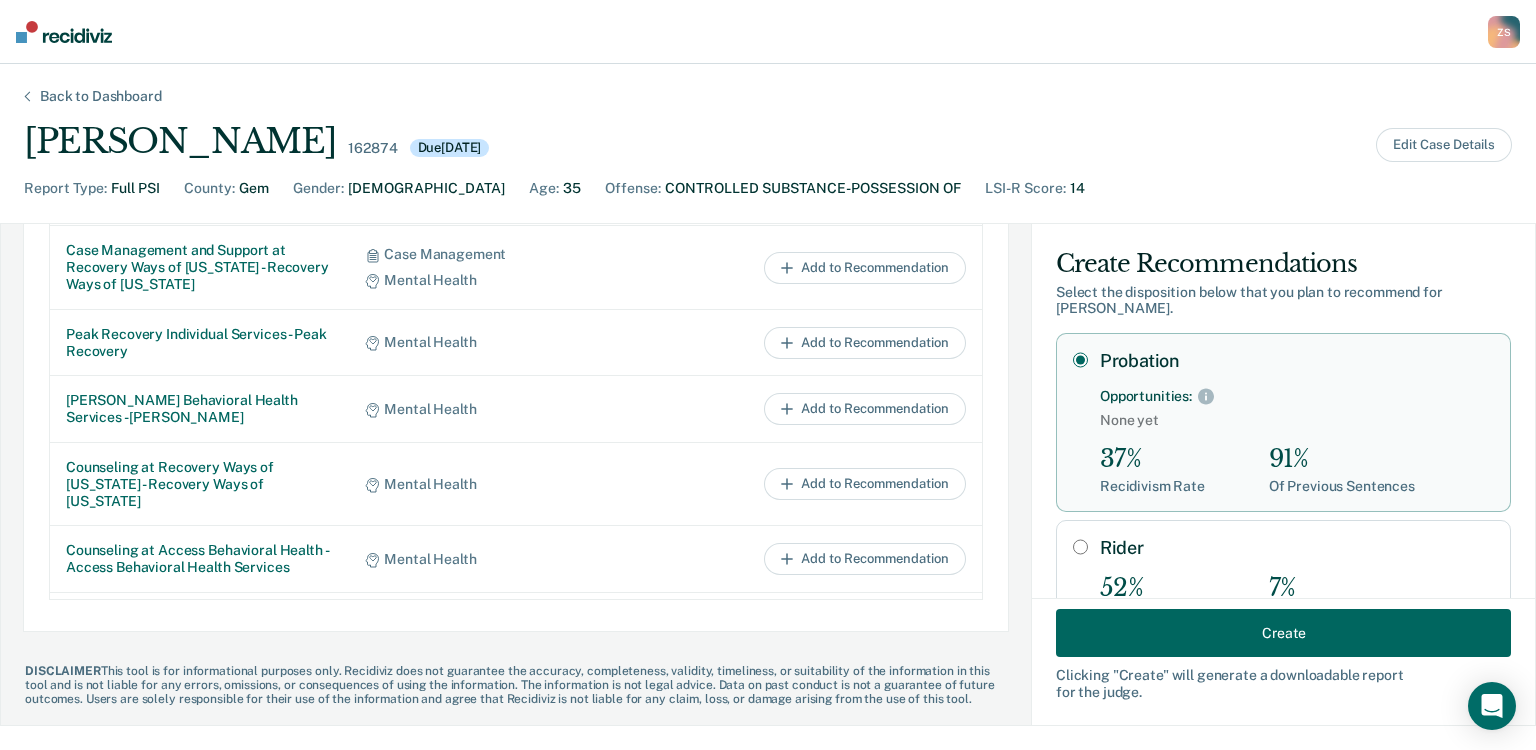 click on "Create" at bounding box center [1283, 633] 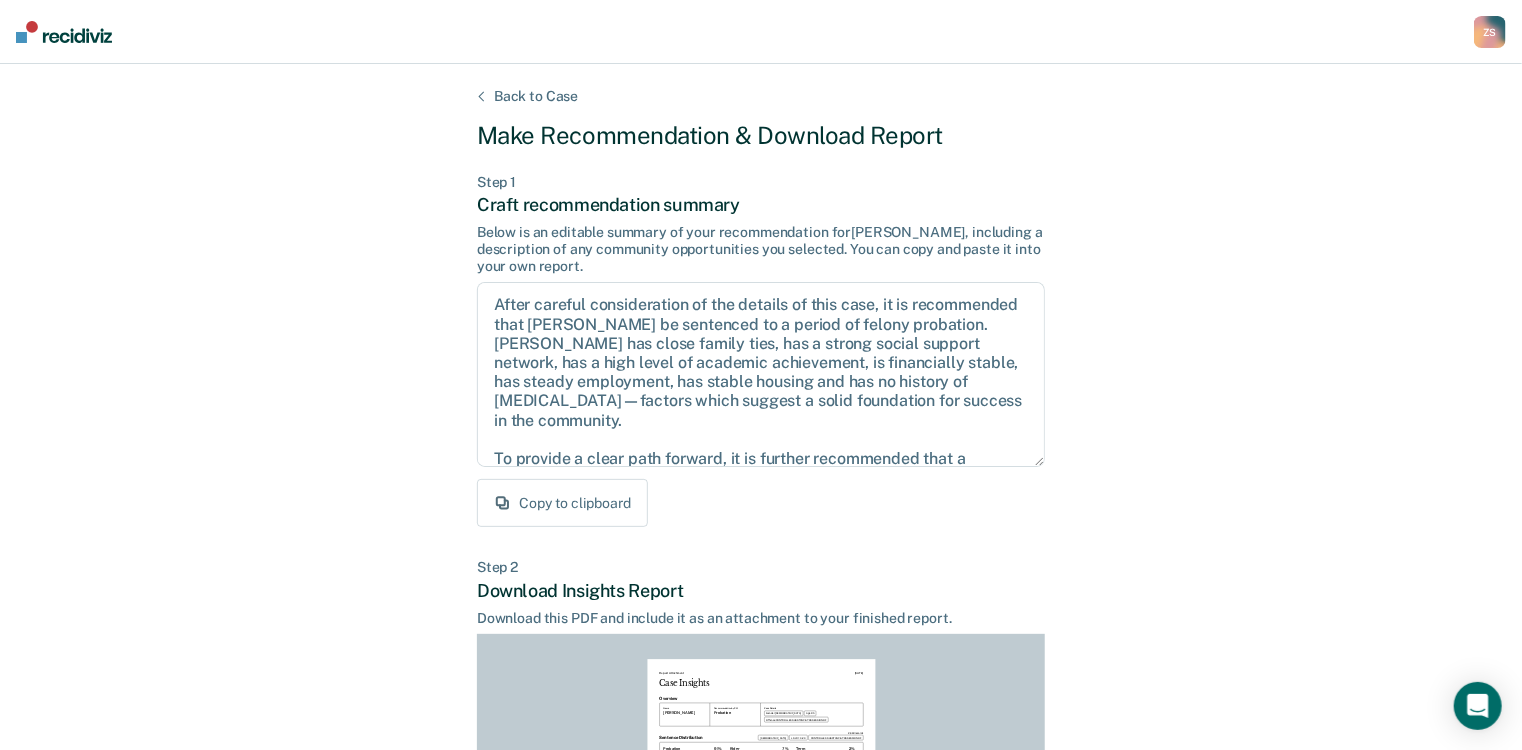 click on "Copy to clipboard" at bounding box center (562, 503) 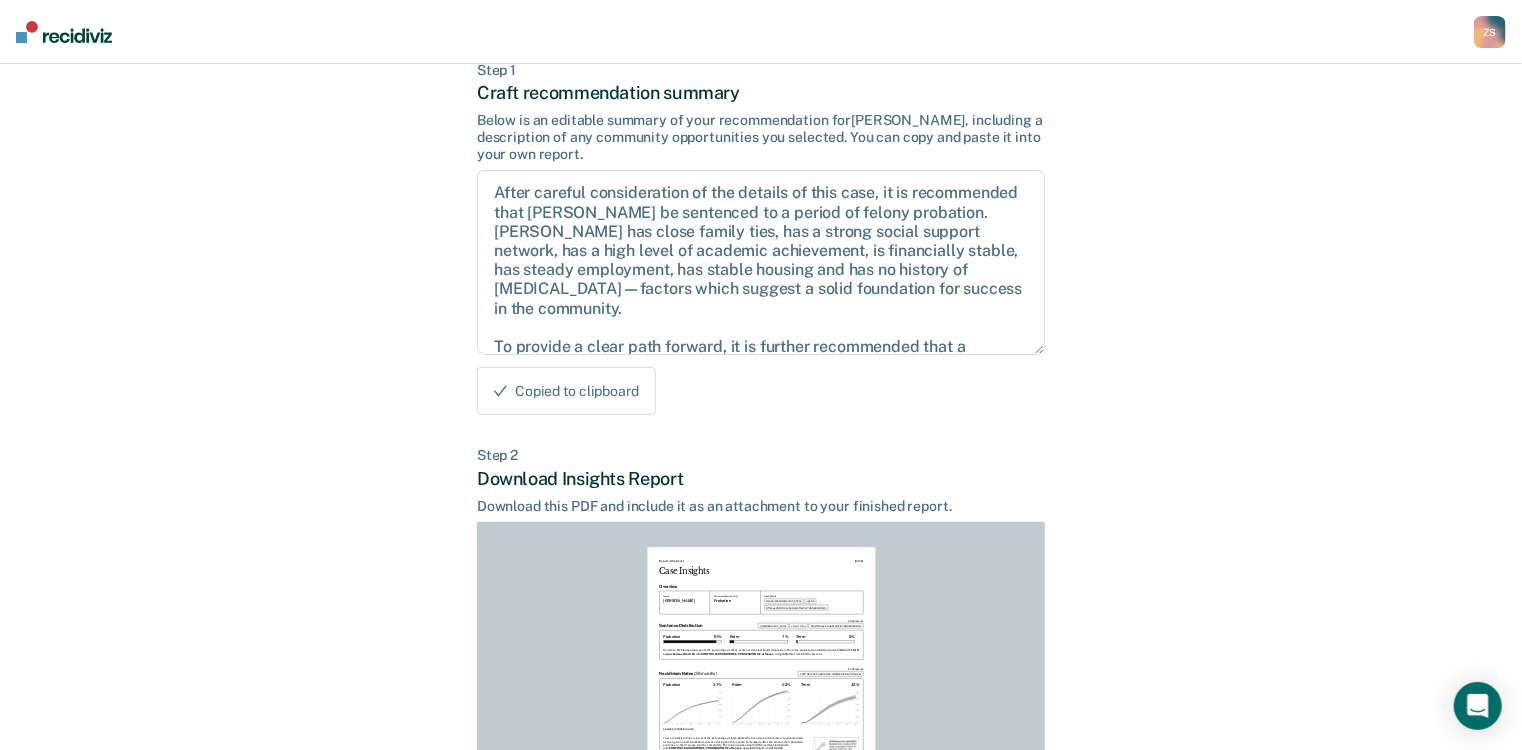 scroll, scrollTop: 390, scrollLeft: 0, axis: vertical 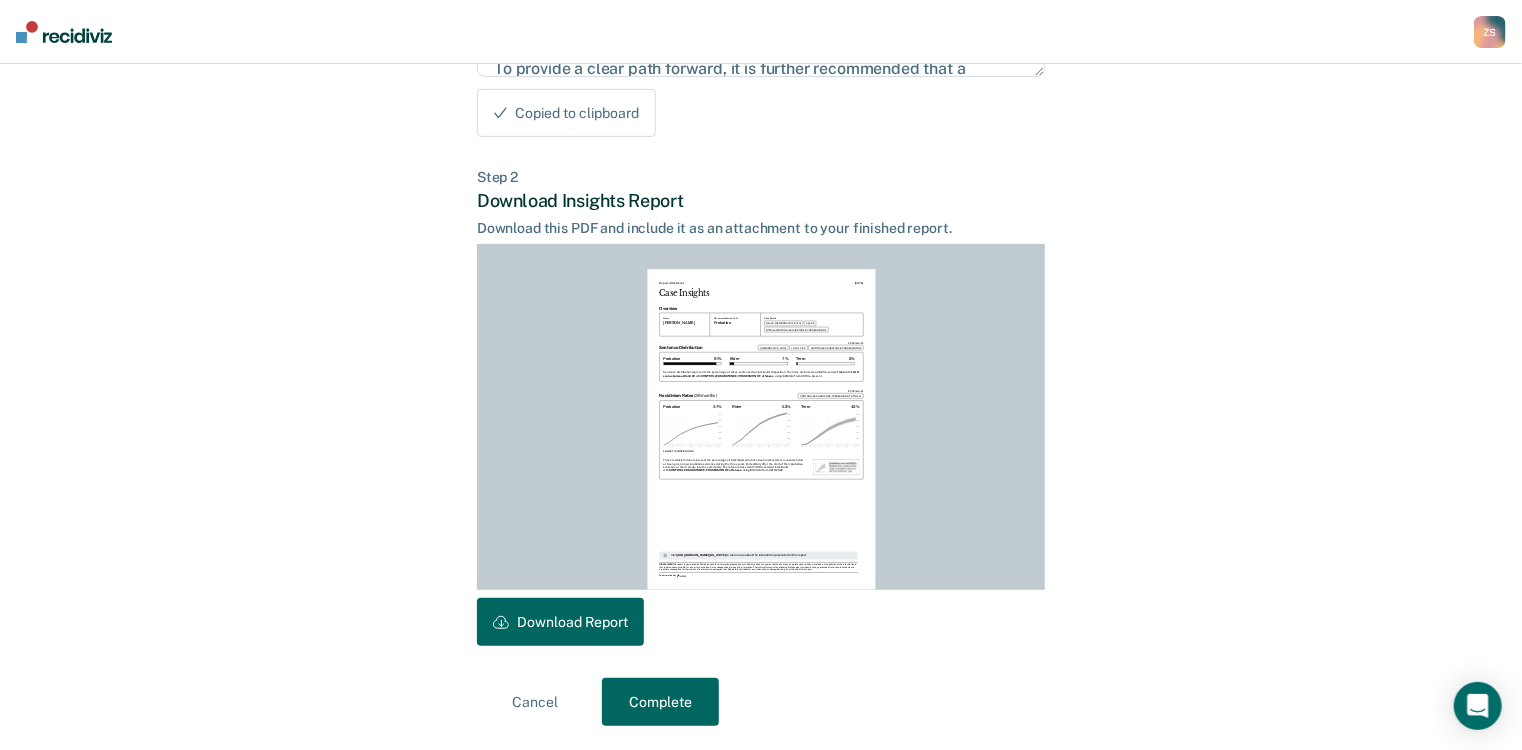 click on "Download Report" at bounding box center (560, 622) 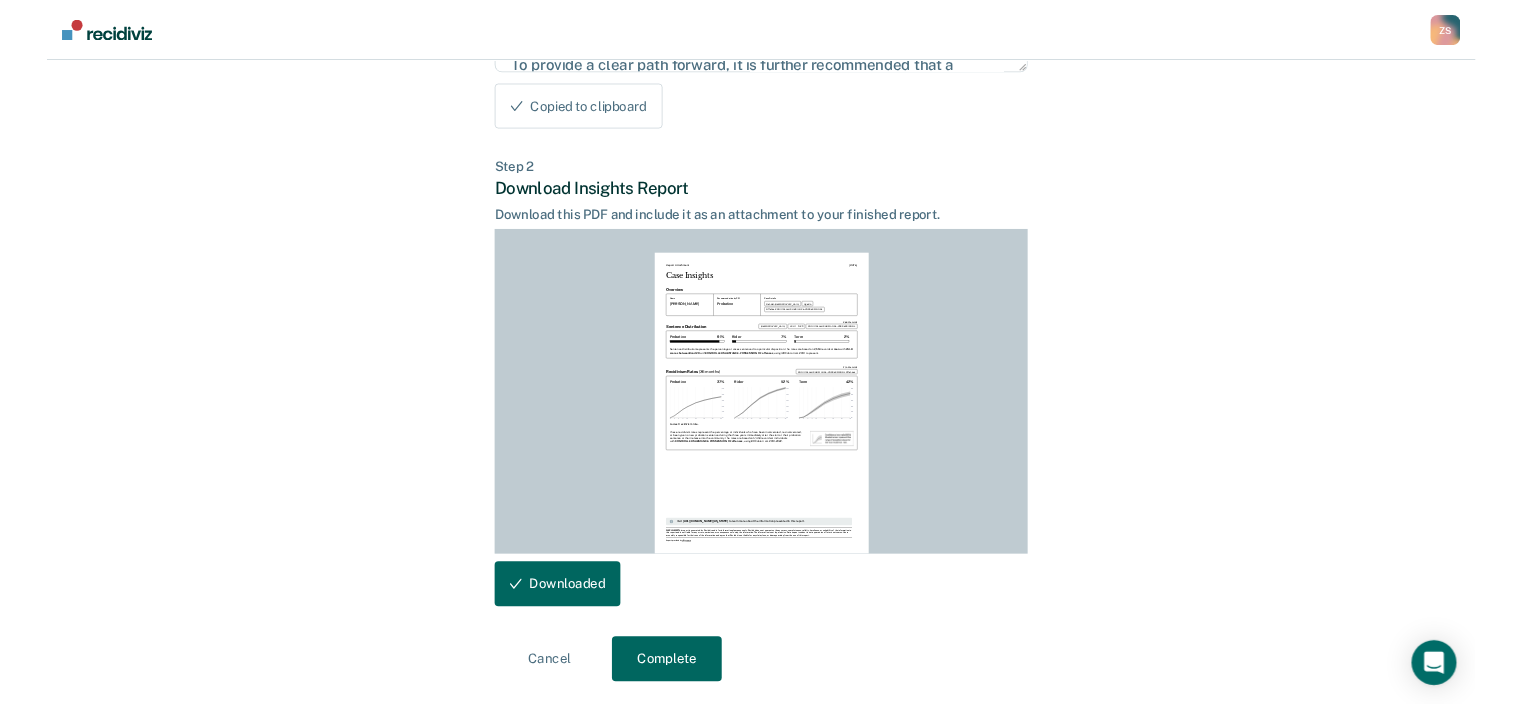 scroll, scrollTop: 0, scrollLeft: 0, axis: both 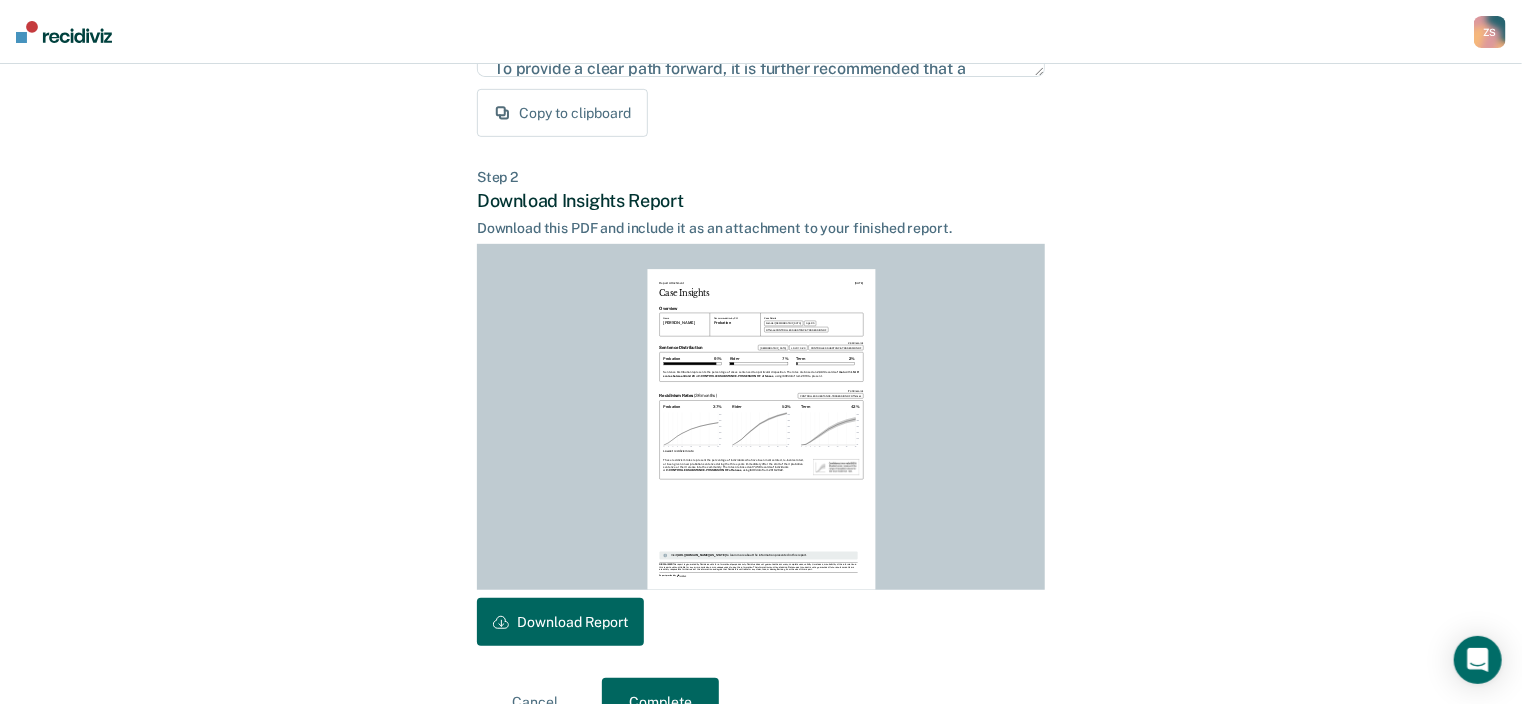 click on "Z S" at bounding box center [1490, 32] 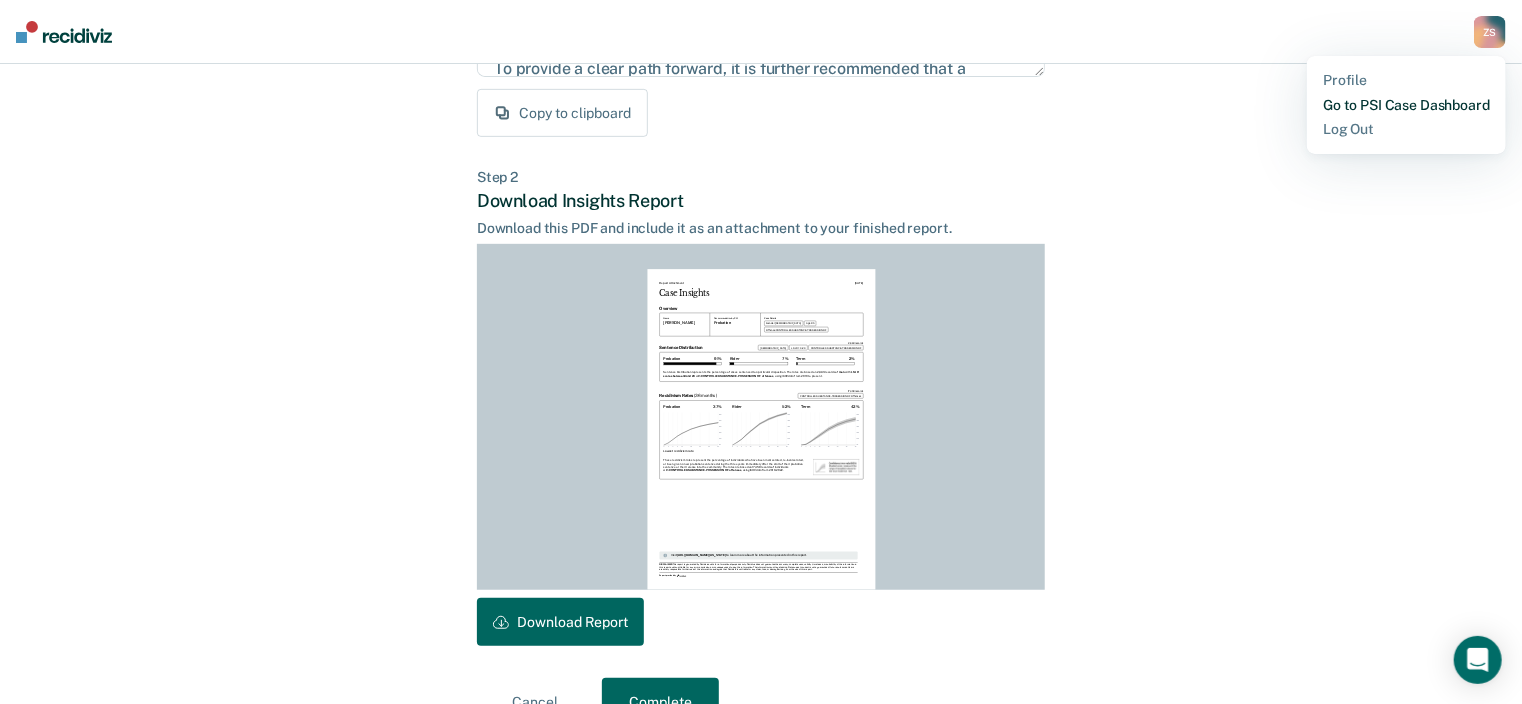 click on "Go to PSI Case Dashboard" at bounding box center [1406, 105] 